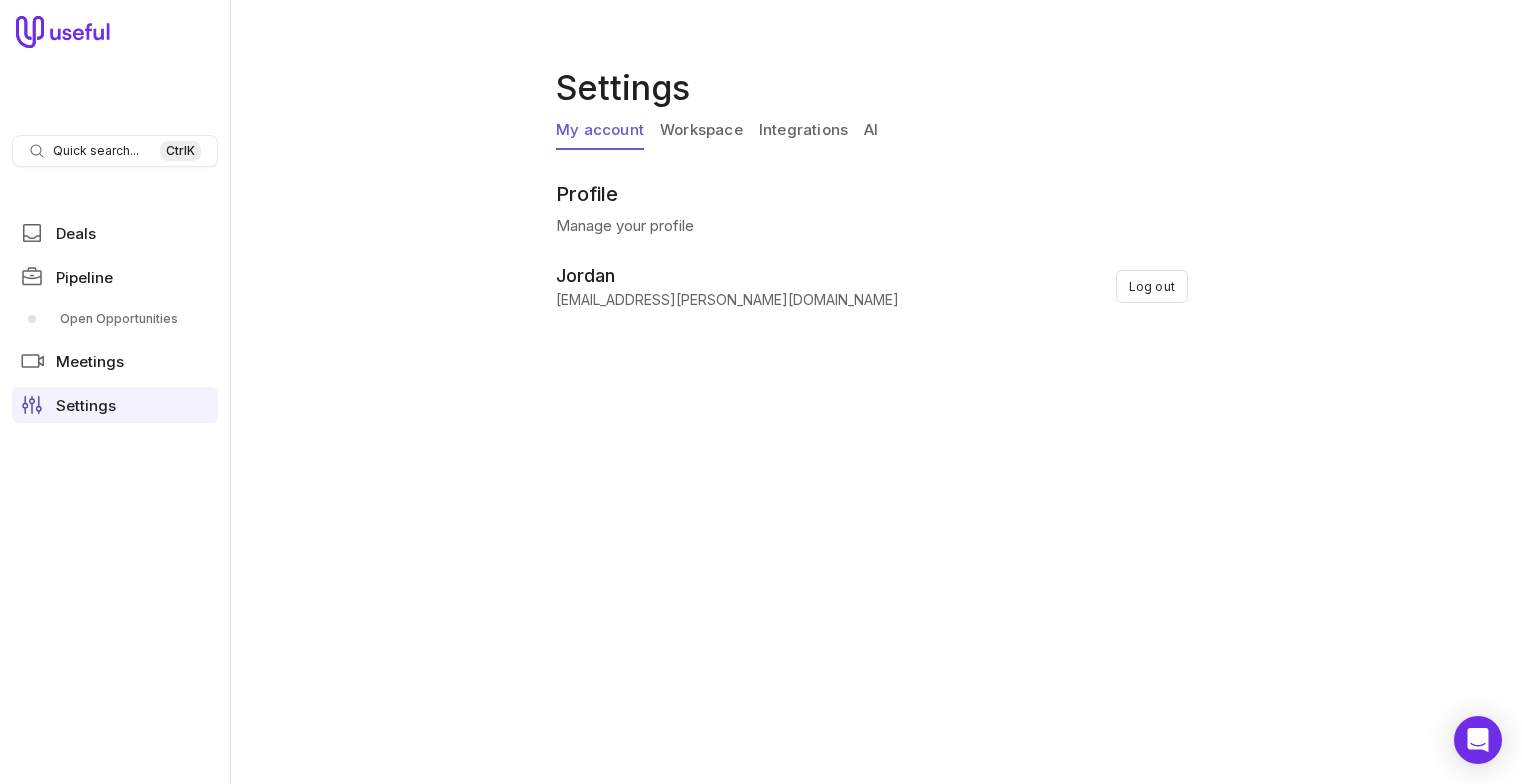 scroll, scrollTop: 0, scrollLeft: 0, axis: both 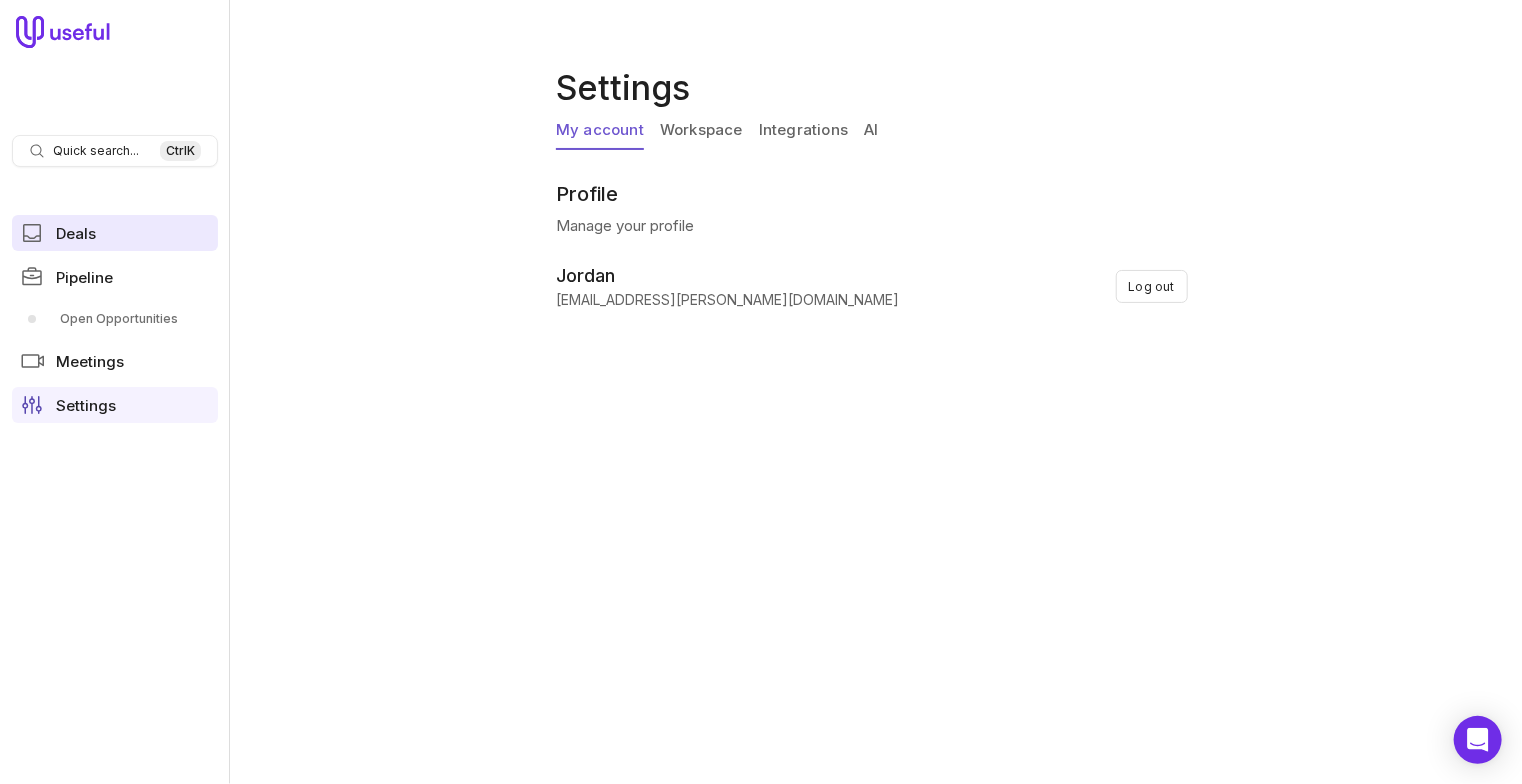 click on "Deals" at bounding box center (76, 233) 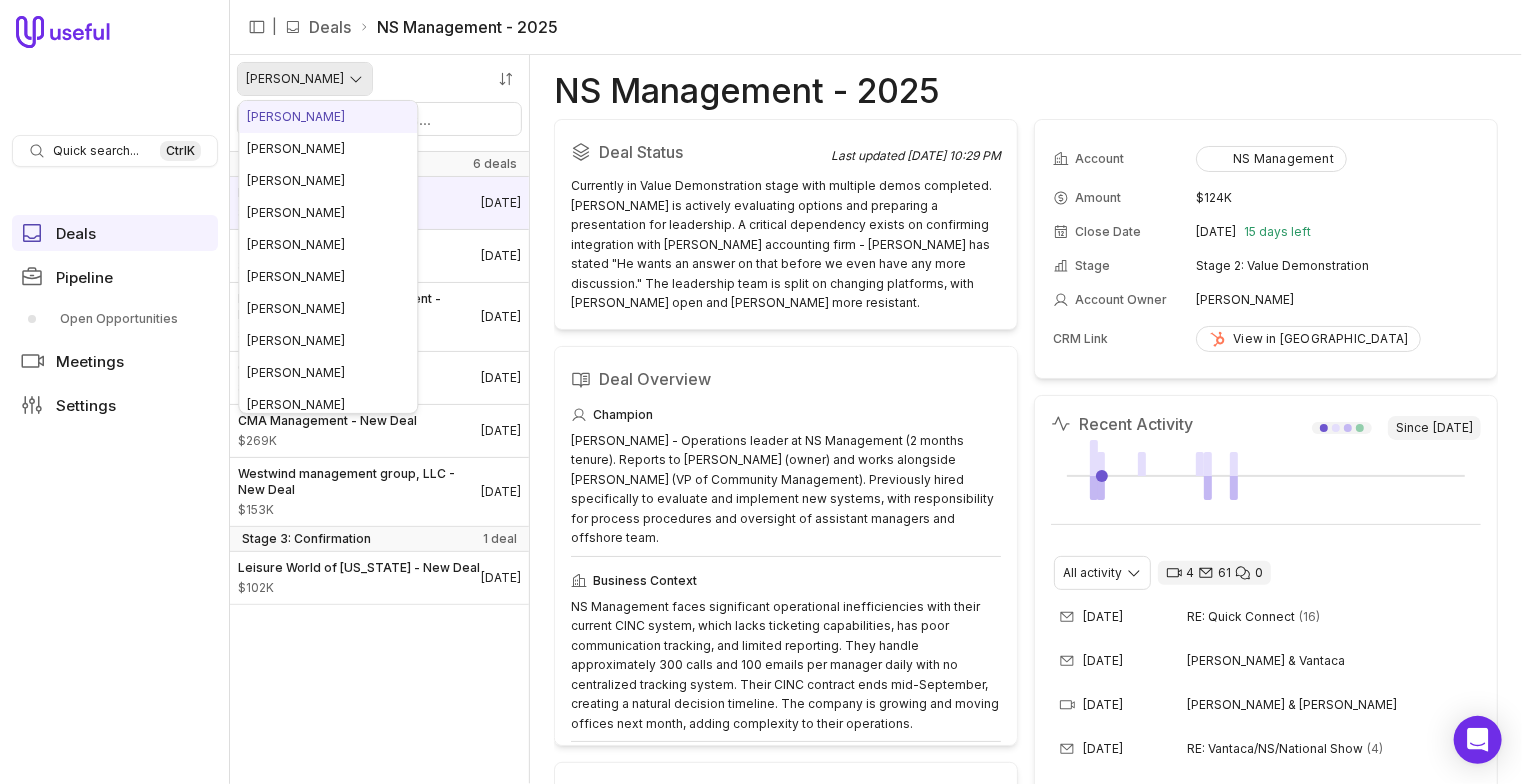 click on "Quick search... Ctrl K Deals Pipeline Open Opportunities Meetings Settings | Deals NS Management - 2025 [PERSON_NAME] Stage 2: Value Demonstration 6 deals NS Management - 2025 $124K [DATE] The Coral Company Nationals $95K [DATE] Eclipse Community Management - Nationals $173K [DATE] CoralTree - New Deal $60K [DATE] CMA Management - New Deal $269K [DATE] Westwind management group, LLC - New Deal $153K [DATE] Stage 3: Confirmation 1 deal Leisure World of [US_STATE] - New Deal $102K [DATE] NS Management - 2025 Deal Status Last updated   [DATE] 10:29 PM Currently in Value Demonstration stage with multiple demos completed. [PERSON_NAME] is actively evaluating options and preparing a presentation for leadership. A critical dependency exists on confirming integration with [PERSON_NAME] accounting firm - [PERSON_NAME] has stated "He wants an answer on that before we even have any more discussion." The leadership team is split on changing platforms, with [PERSON_NAME] open and [PERSON_NAME] more resistant. 66" at bounding box center [761, 392] 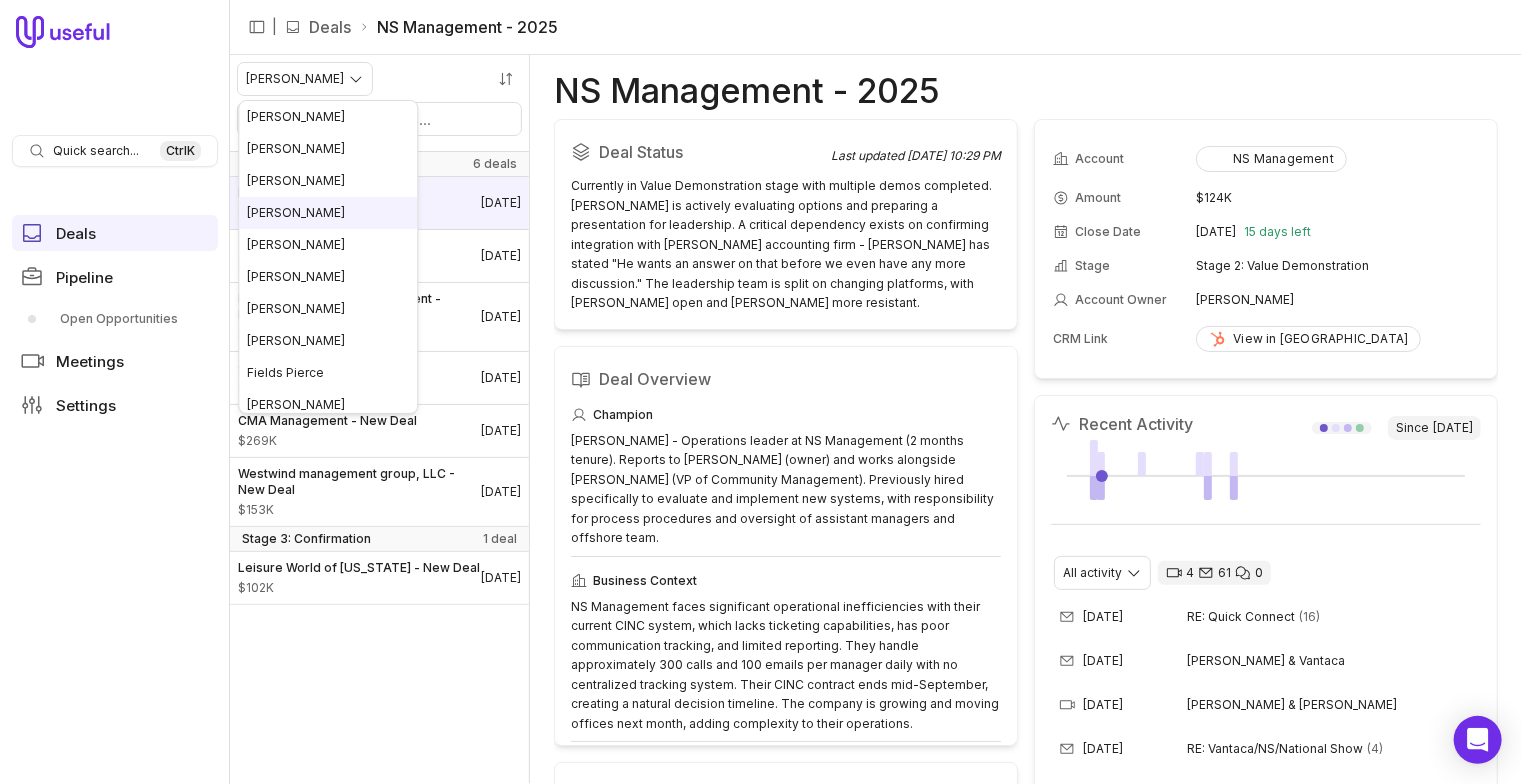 scroll, scrollTop: 190, scrollLeft: 0, axis: vertical 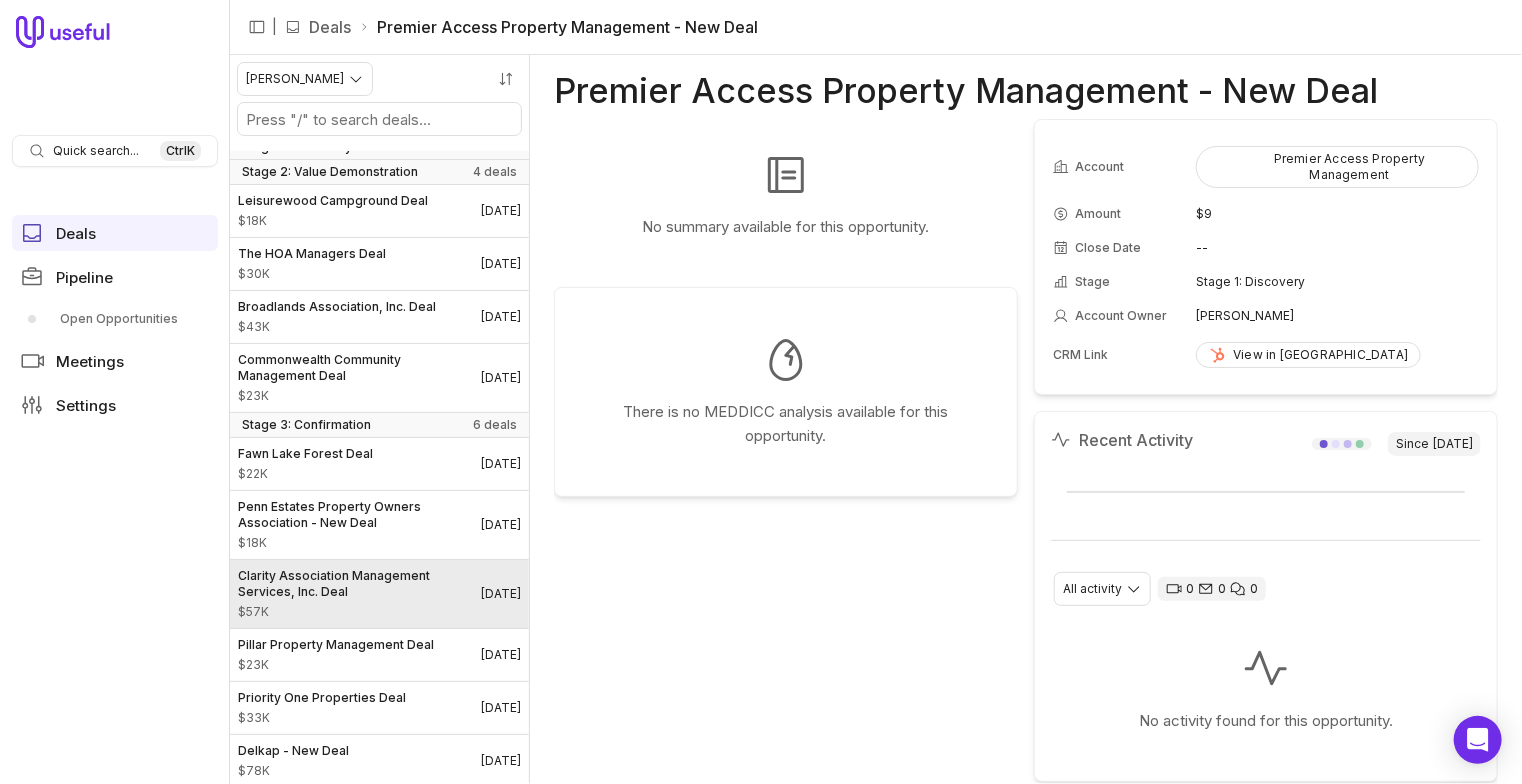 click on "$57K" at bounding box center [359, 612] 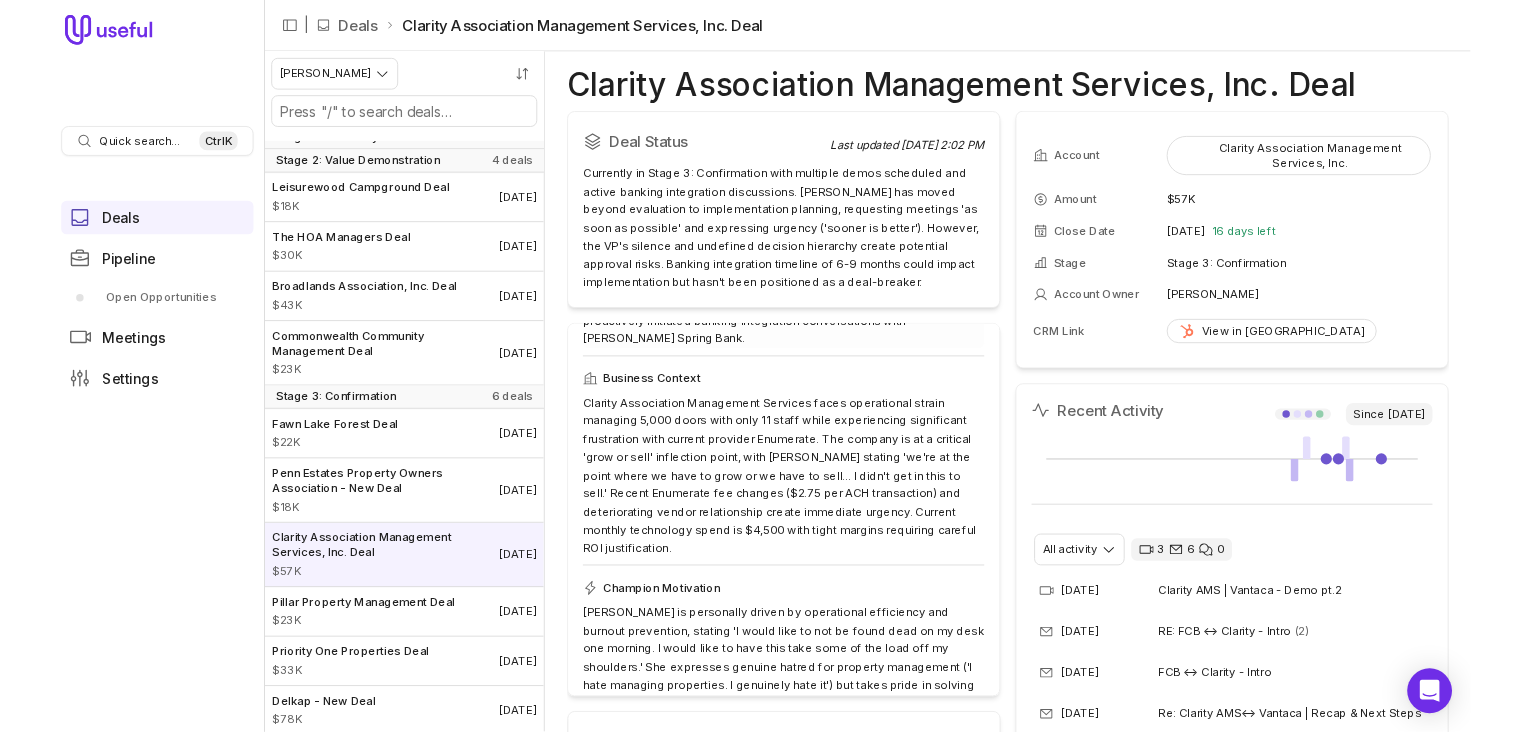 scroll, scrollTop: 0, scrollLeft: 0, axis: both 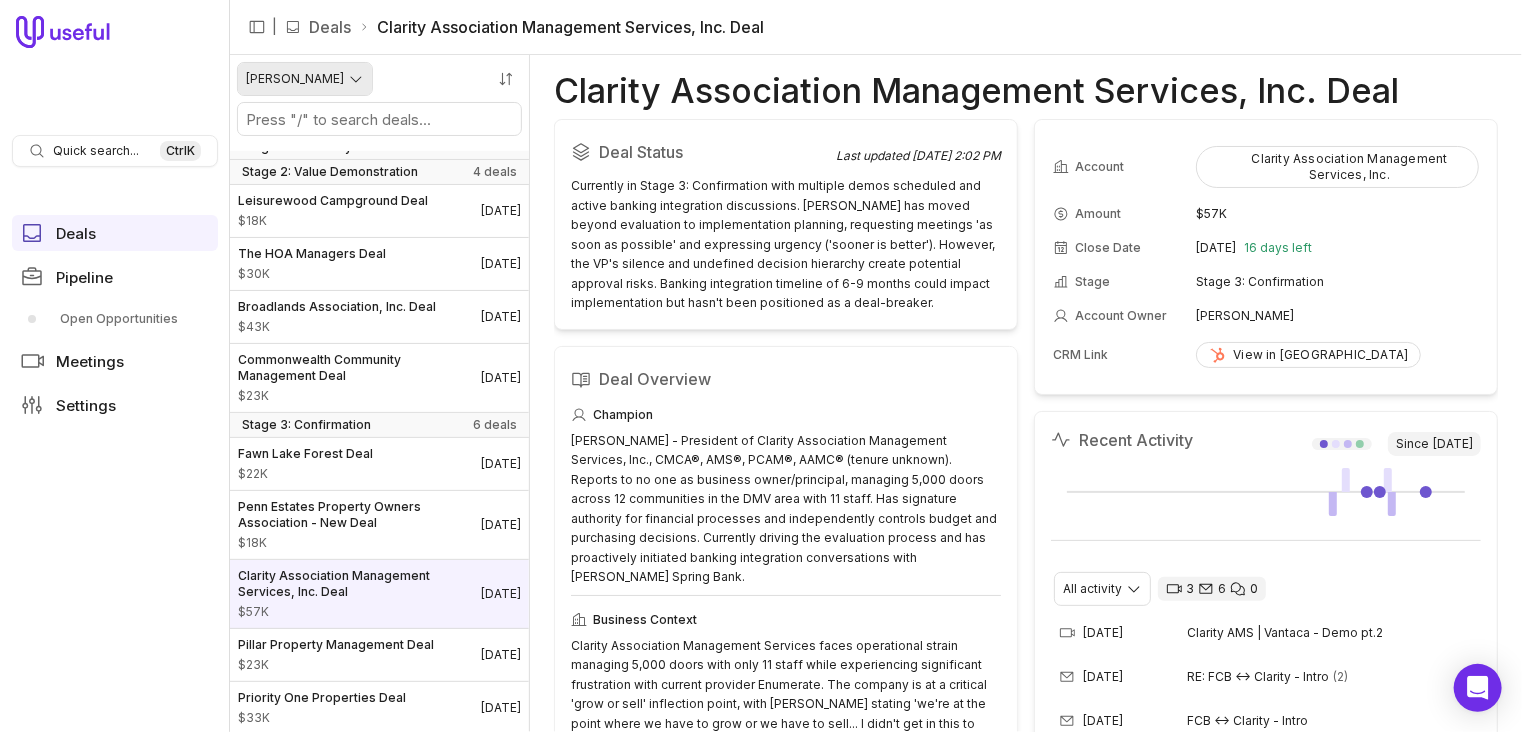 click on "Quick search... Ctrl K Deals Pipeline Open Opportunities Meetings Settings | Deals Clarity Association Management Services, Inc. Deal [PERSON_NAME] Stage 1: Discovery 2 deals Premier Access Property Management - New Deal $9 Acculogic Deal -- Stage 2: Value Demonstration 4 deals Leisurewood Campground Deal $18K [DATE] The HOA Managers Deal $30K [DATE] Broadlands Association, Inc. Deal $43K [DATE] Commonwealth Community Management Deal $23K [DATE] Stage 3: Confirmation 6 deals [GEOGRAPHIC_DATA] Deal $22K [DATE] Penn Estates Property Owners Association - New Deal $18K [DATE] Clarity Association Management Services, Inc. Deal $57K [DATE] Pillar Property Management Deal $23K [DATE] Priority One Properties Deal $33K [DATE] Delkap - New Deal $78K [DATE] Clarity Association Management Services, Inc. Deal Deal Status Last updated   [DATE] 2:02 PM Deal Overview Champion Business Context Champion Motivation Key Players [PERSON_NAME], President/Owner Anonymous VP 73" at bounding box center [761, 366] 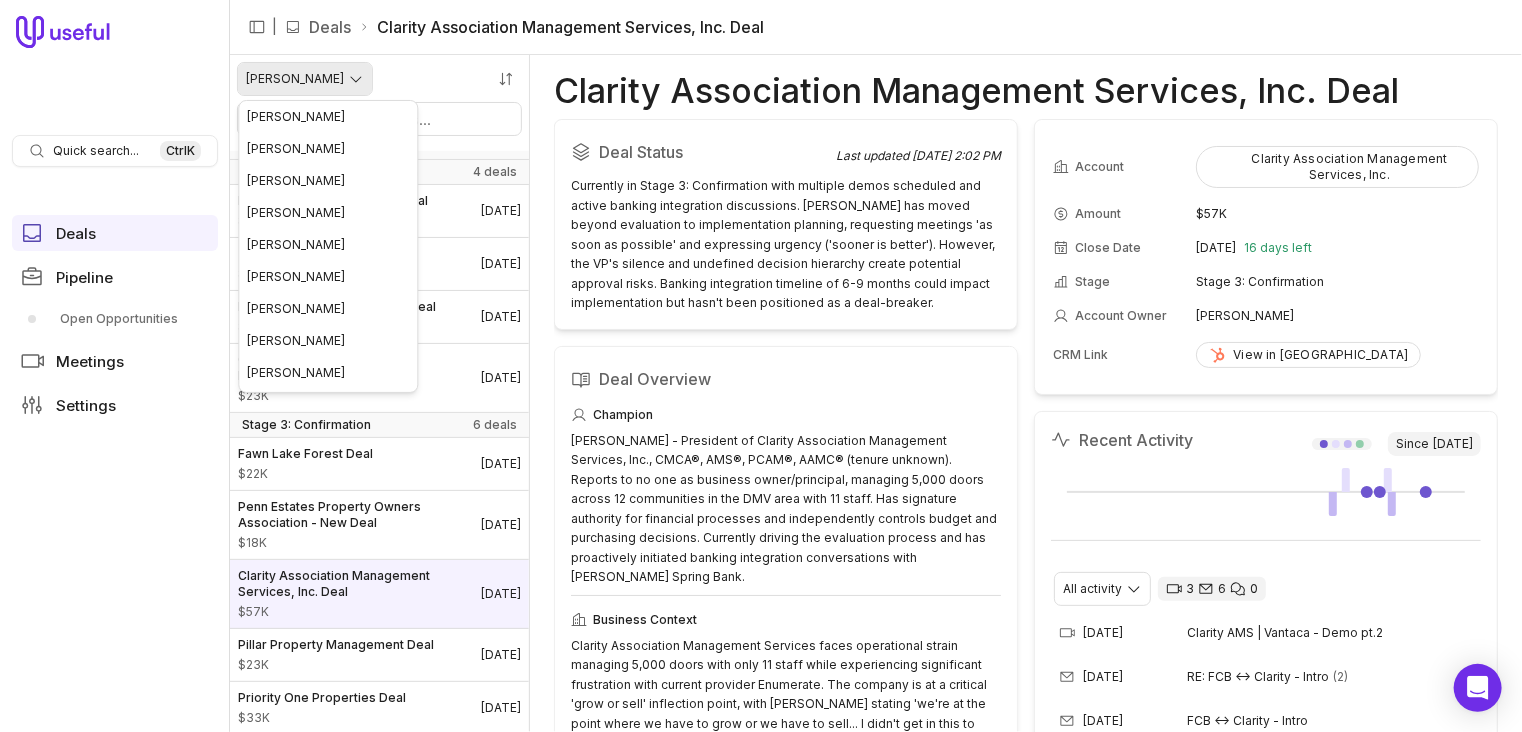 scroll, scrollTop: 92, scrollLeft: 0, axis: vertical 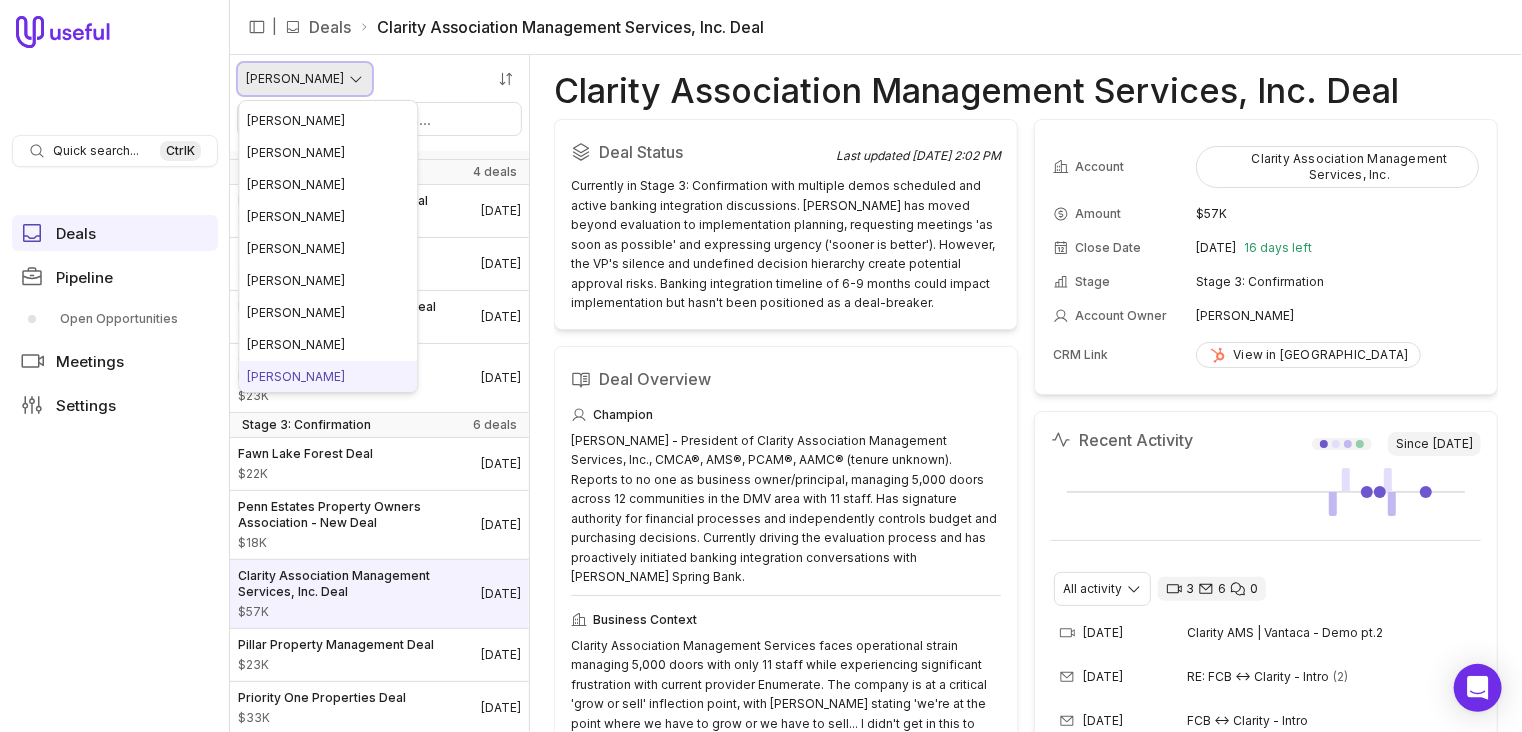 click on "Quick search... Ctrl K Deals Pipeline Open Opportunities Meetings Settings | Deals Clarity Association Management Services, Inc. Deal [PERSON_NAME] Stage 1: Discovery 2 deals Premier Access Property Management - New Deal $9 Acculogic Deal -- Stage 2: Value Demonstration 4 deals Leisurewood Campground Deal $18K [DATE] The HOA Managers Deal $30K [DATE] Broadlands Association, Inc. Deal $43K [DATE] Commonwealth Community Management Deal $23K [DATE] Stage 3: Confirmation 6 deals [GEOGRAPHIC_DATA] Deal $22K [DATE] Penn Estates Property Owners Association - New Deal $18K [DATE] Clarity Association Management Services, Inc. Deal $57K [DATE] Pillar Property Management Deal $23K [DATE] Priority One Properties Deal $33K [DATE] Delkap - New Deal $78K [DATE] Clarity Association Management Services, Inc. Deal Deal Status Last updated   [DATE] 2:02 PM Deal Overview Champion Business Context Champion Motivation Key Players [PERSON_NAME], President/Owner Anonymous VP 73" at bounding box center (761, 366) 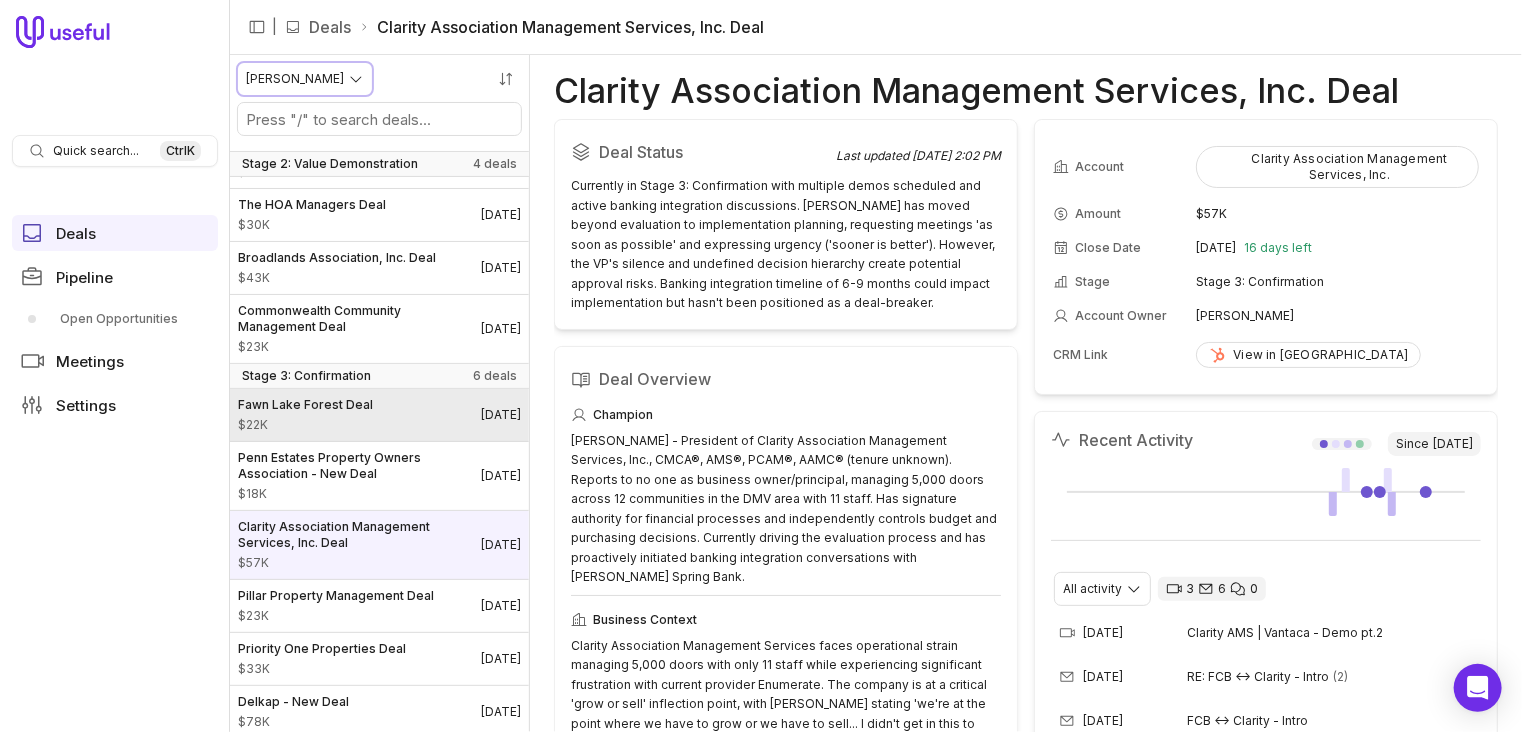 scroll, scrollTop: 189, scrollLeft: 0, axis: vertical 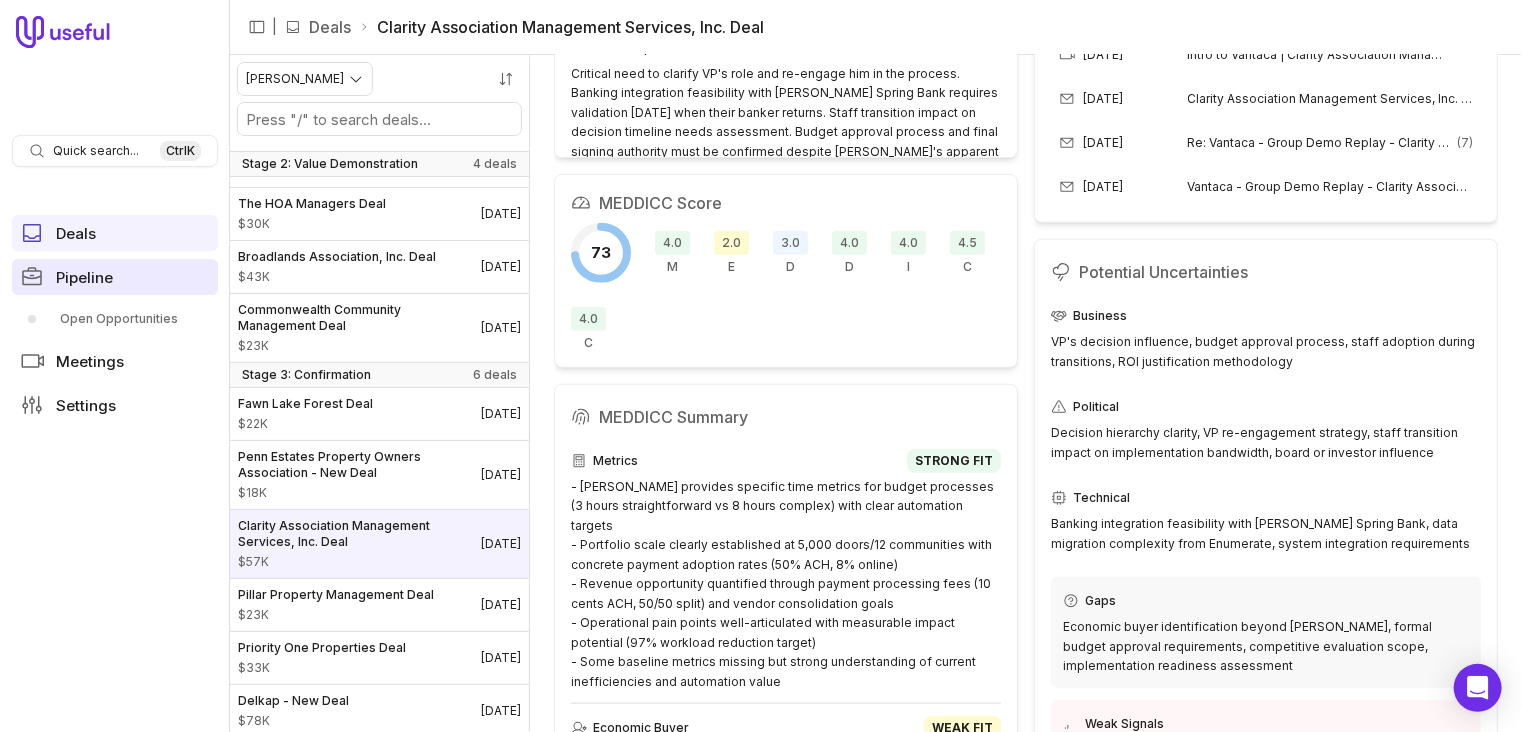 click on "Pipeline" at bounding box center [84, 277] 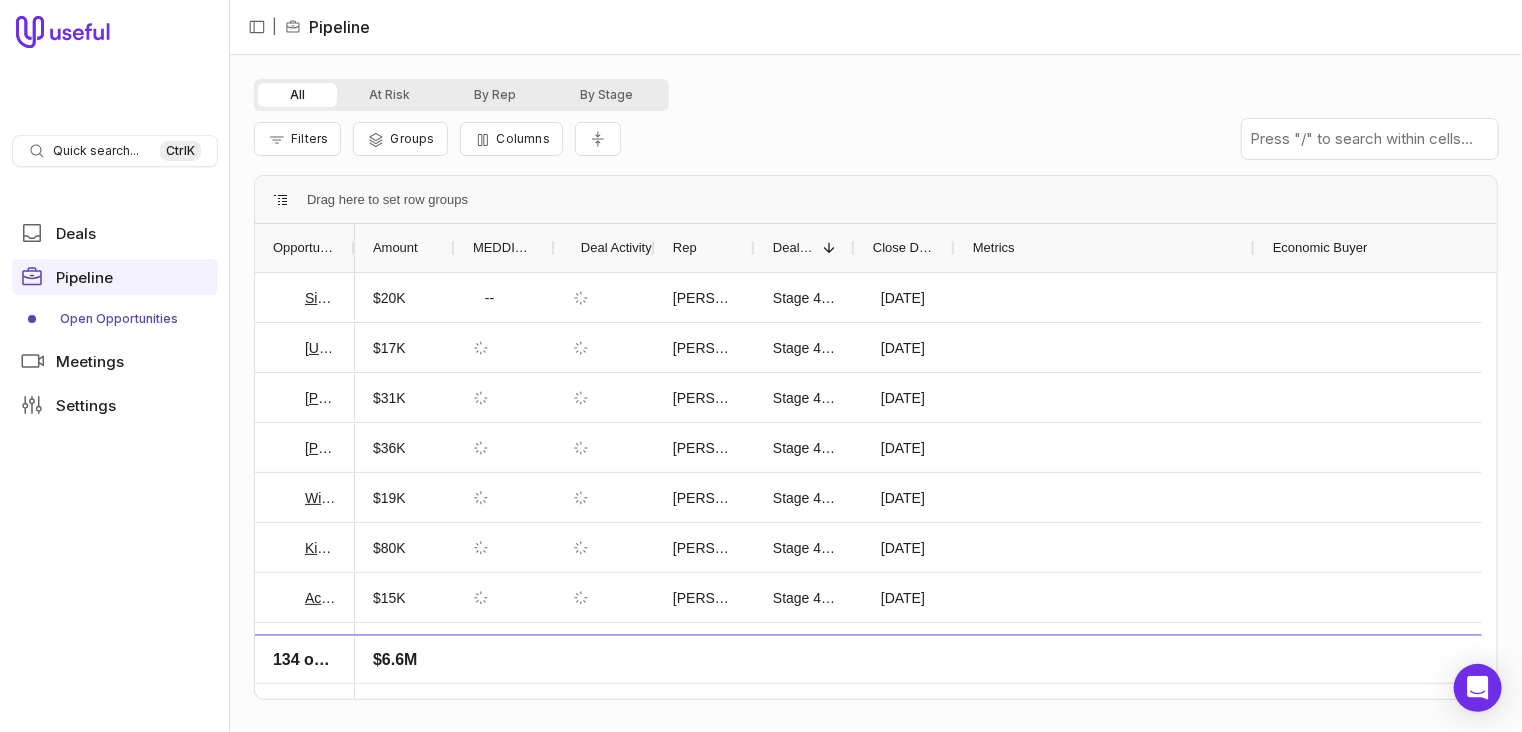 click on "Open Opportunities" at bounding box center [115, 319] 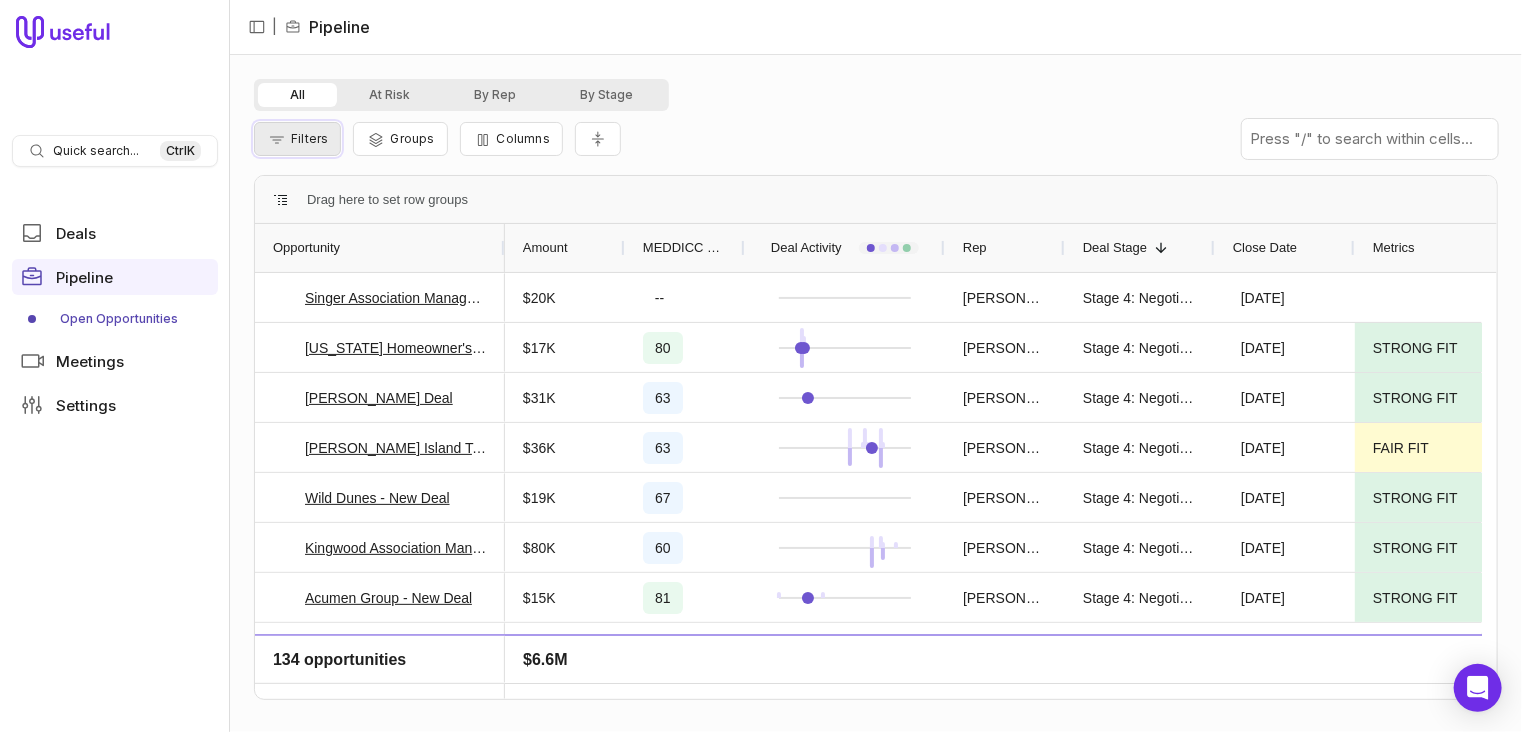 click on "Filters" at bounding box center [309, 138] 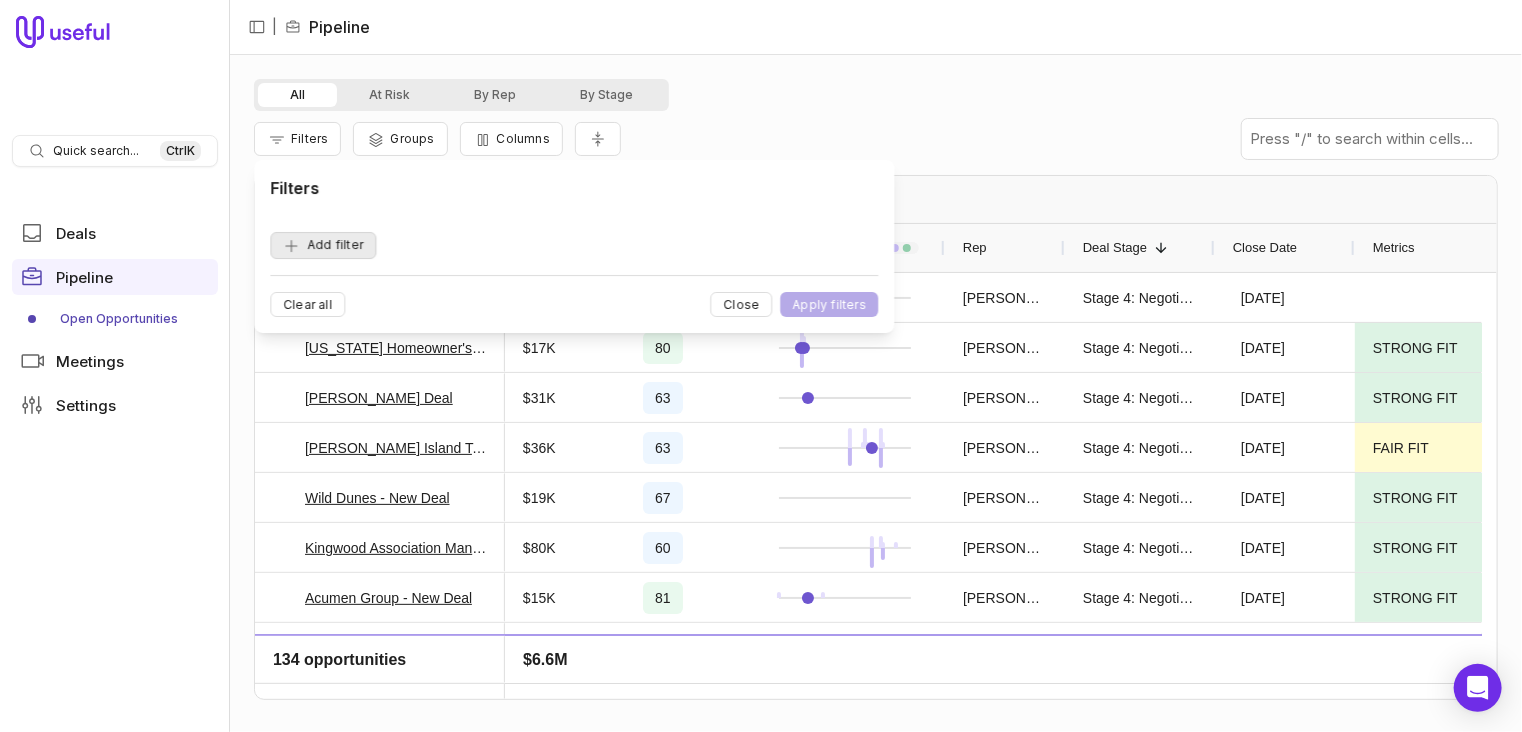 click on "Add filter" at bounding box center [323, 245] 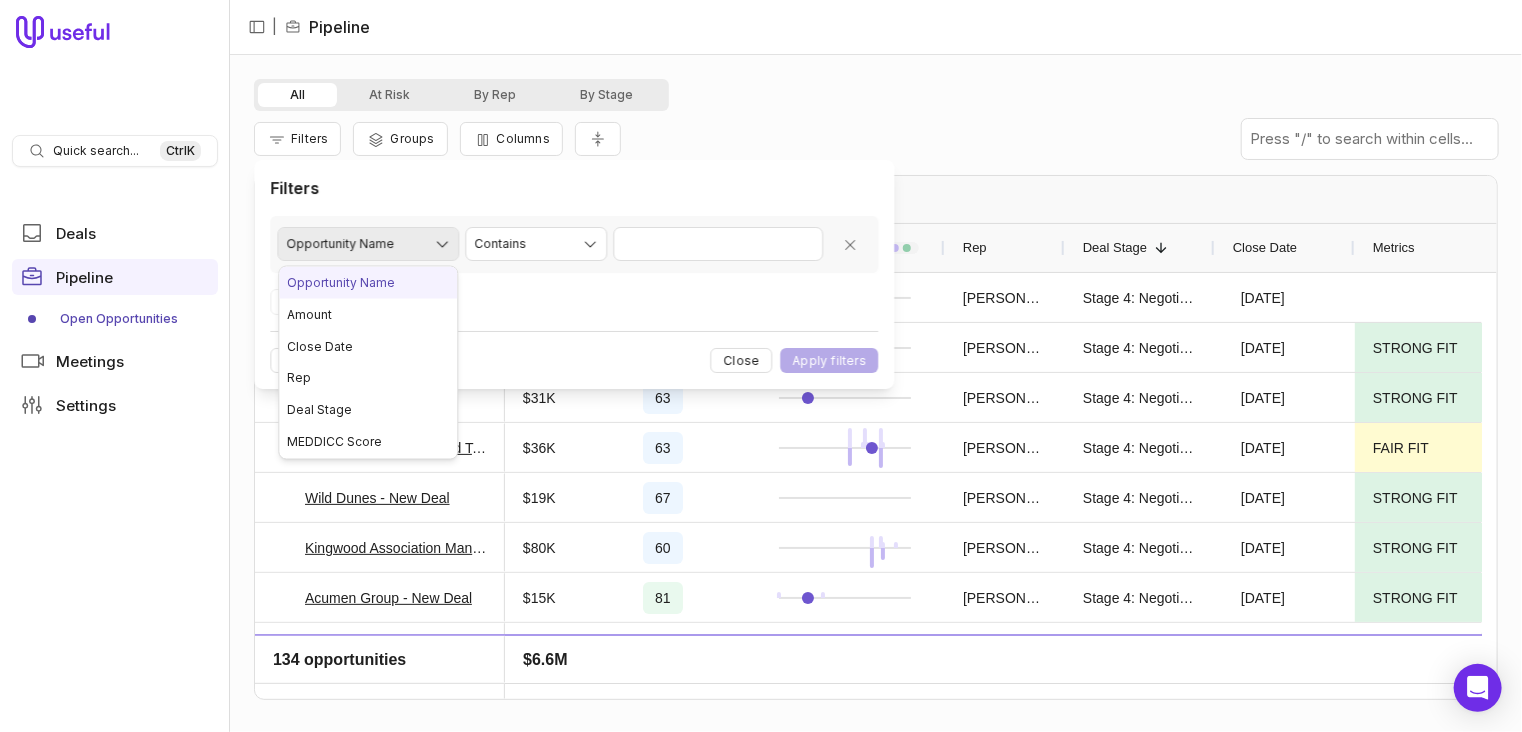click on "Quick search... Ctrl K Deals Pipeline Open Opportunities Meetings Settings | Pipeline All At Risk By Rep By Stage Filters Groups Columns Drag here to set row groups Drag here to set column labels
Opportunity
Amount
MEDDICC Score
Rep" at bounding box center (761, 366) 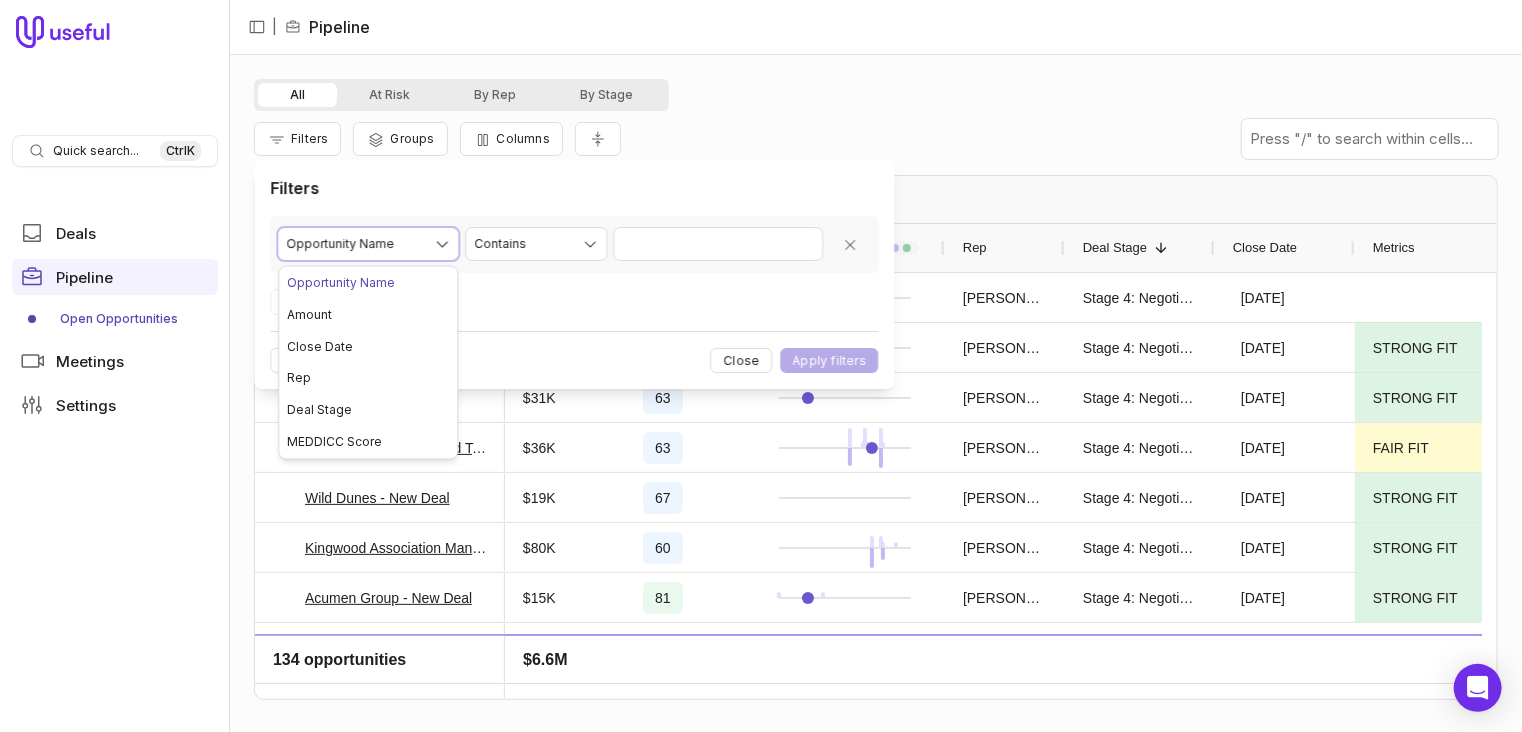 click on "Quick search... Ctrl K Deals Pipeline Open Opportunities Meetings Settings | Pipeline All At Risk By Rep By Stage Filters Groups Columns Drag here to set row groups Drag here to set column labels
Opportunity
Amount
MEDDICC Score
Rep" at bounding box center (761, 366) 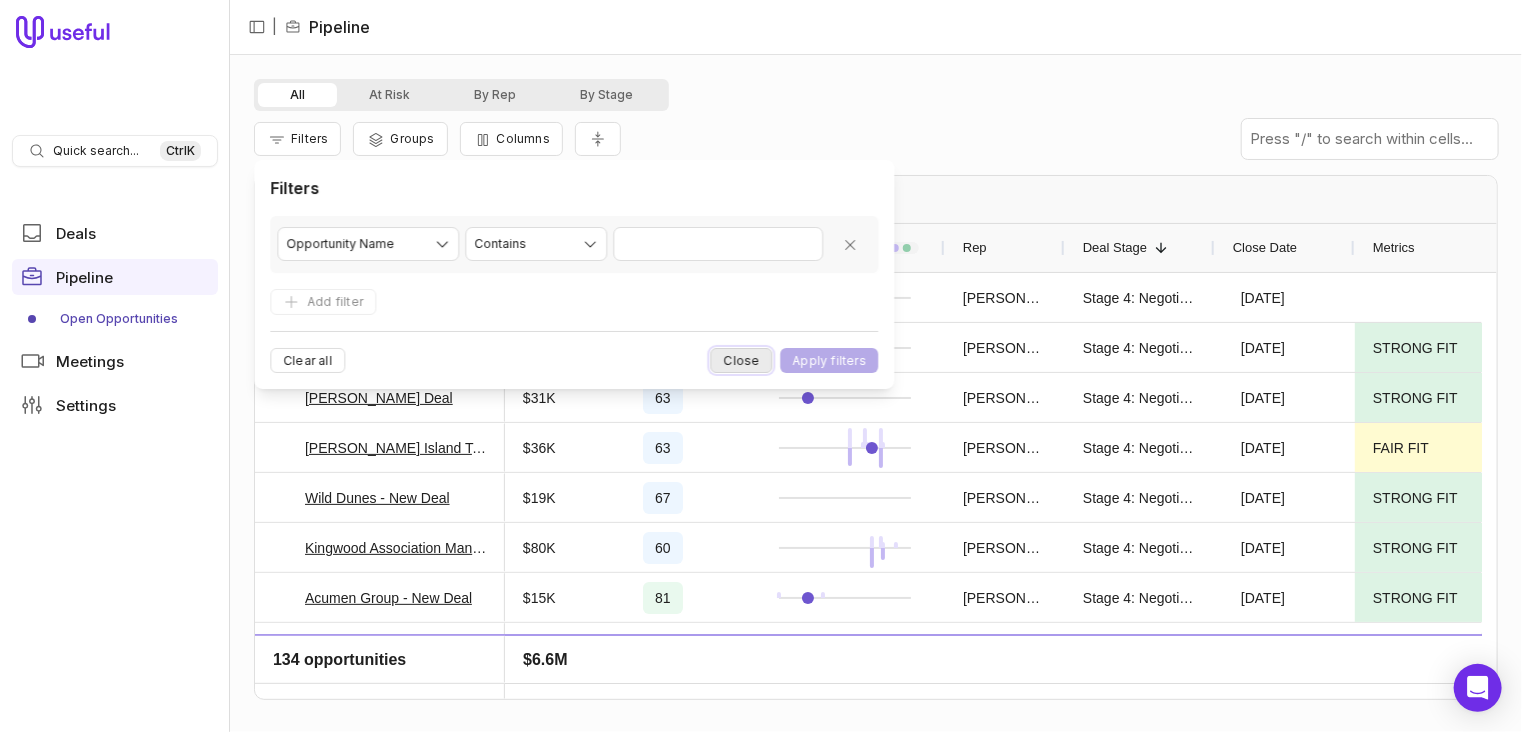 click on "Close" at bounding box center [742, 360] 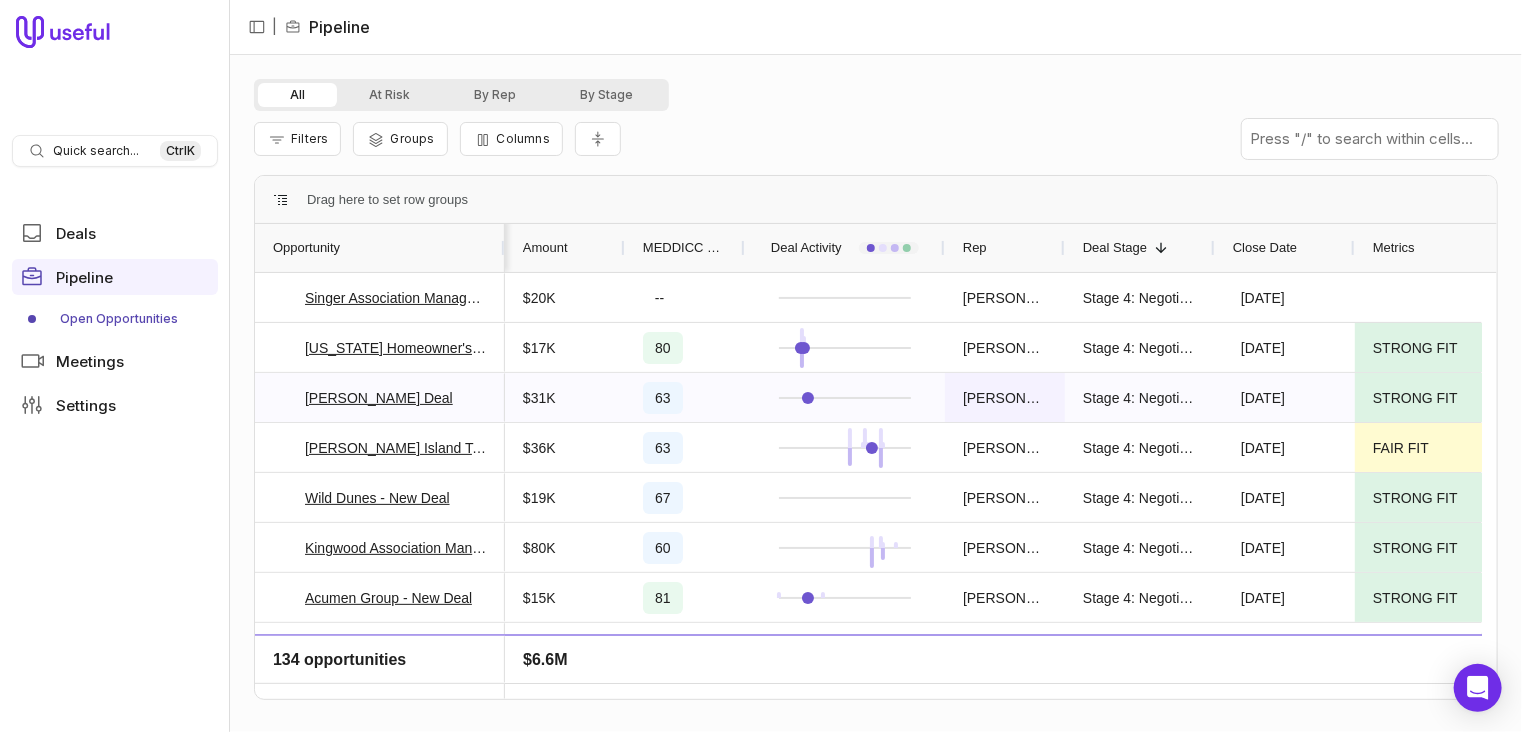 scroll, scrollTop: 0, scrollLeft: 152, axis: horizontal 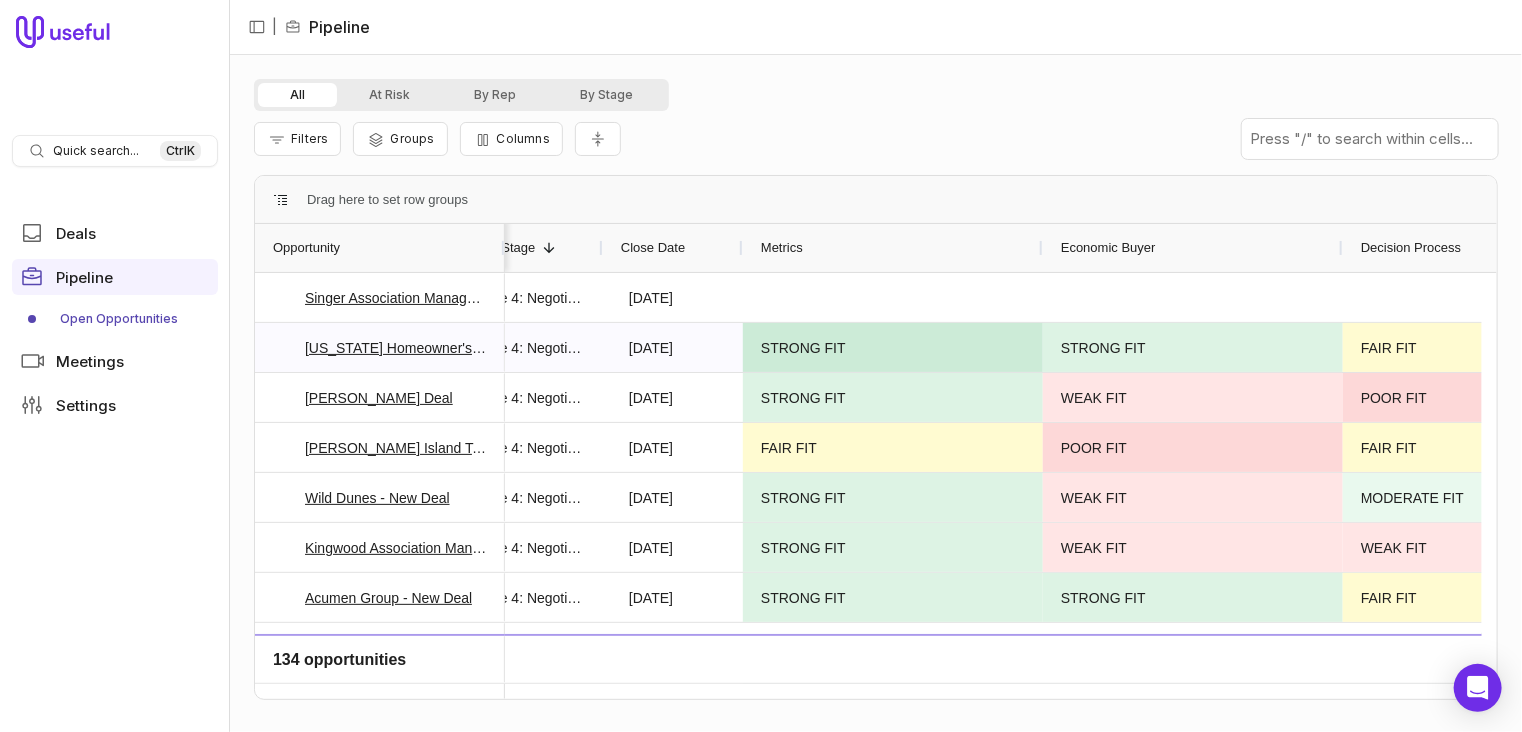 click on "STRONG FIT" at bounding box center [893, 347] 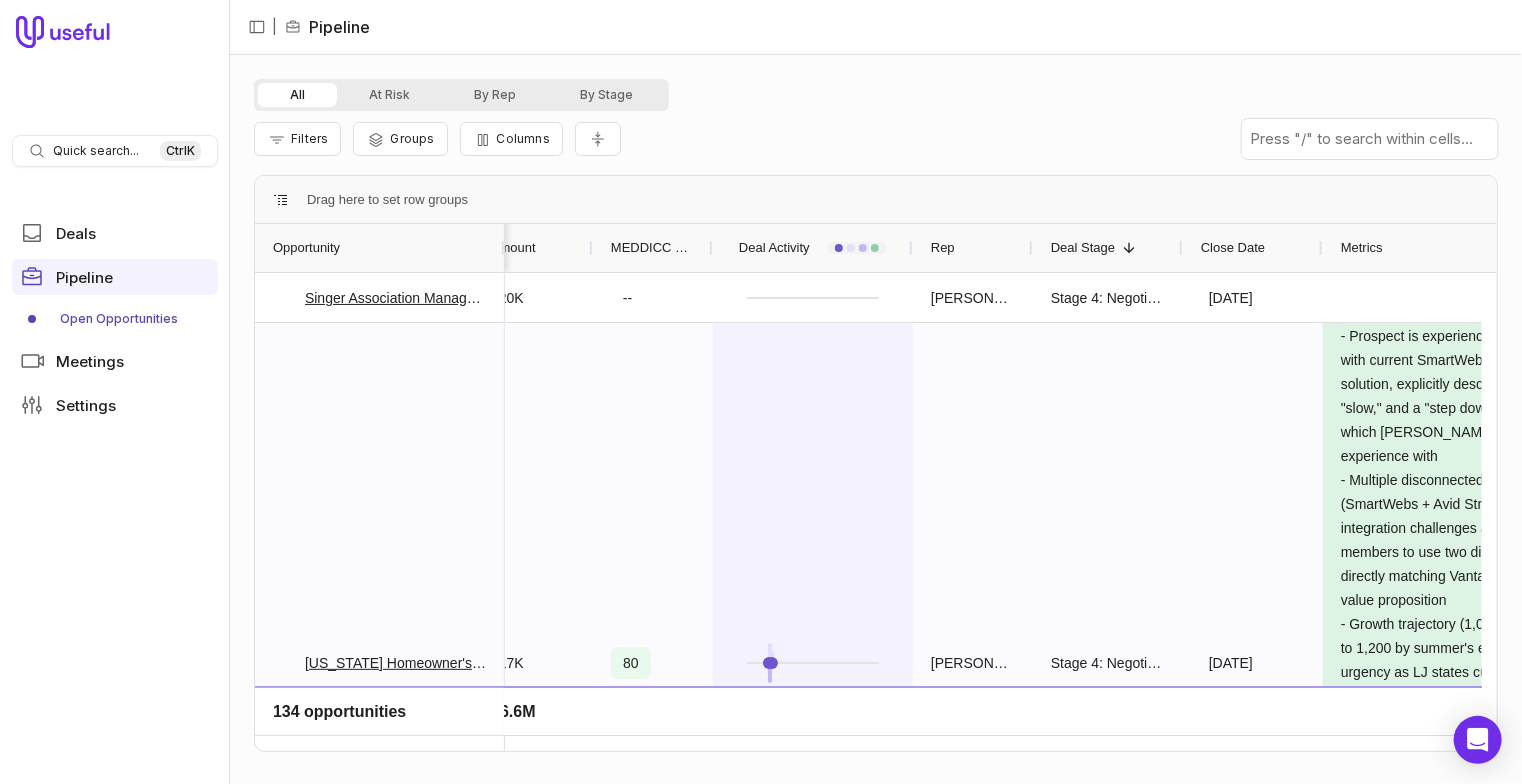 scroll, scrollTop: 19, scrollLeft: 0, axis: vertical 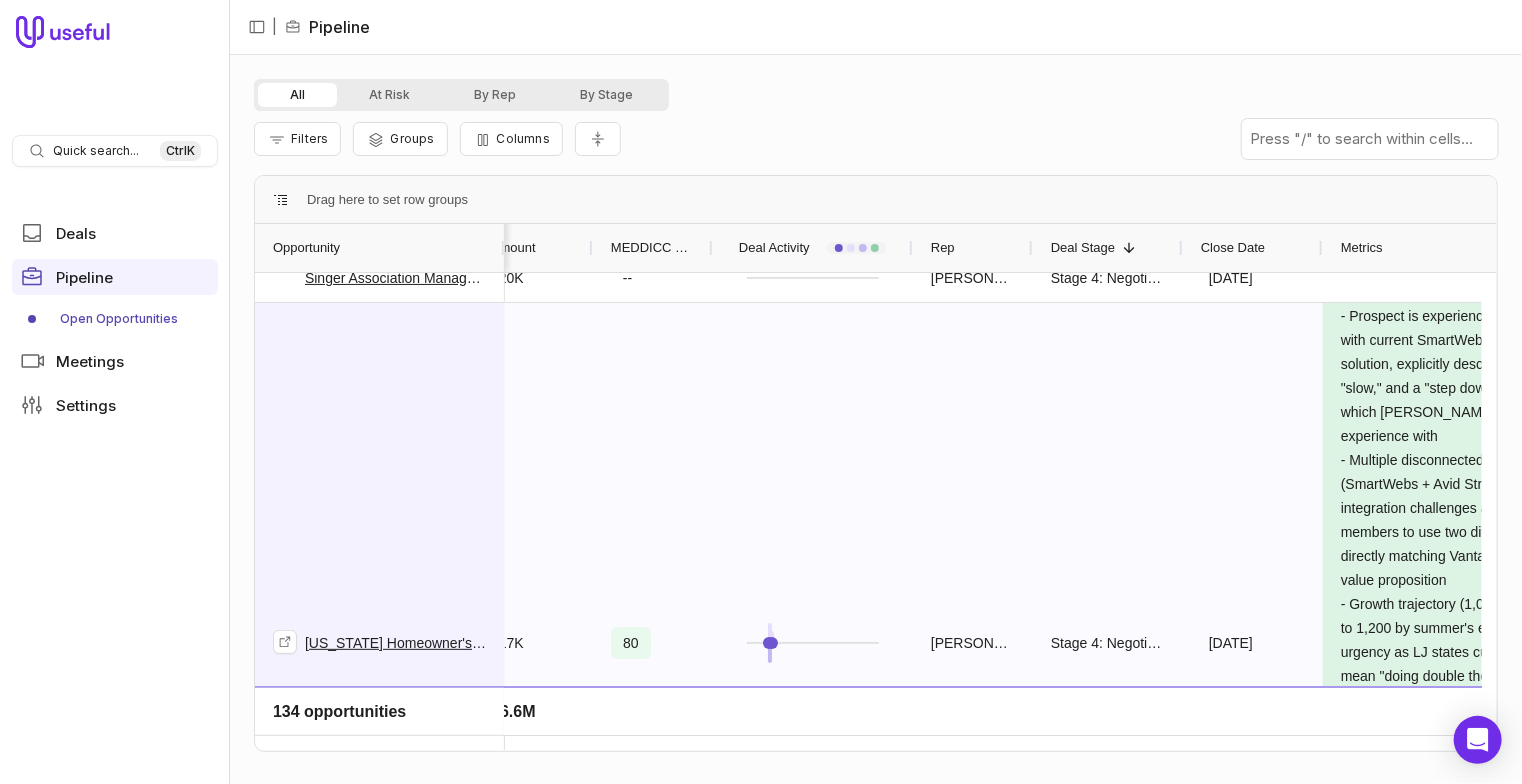 click on "[US_STATE] Homeowner's Association Management  Deal" at bounding box center (380, 642) 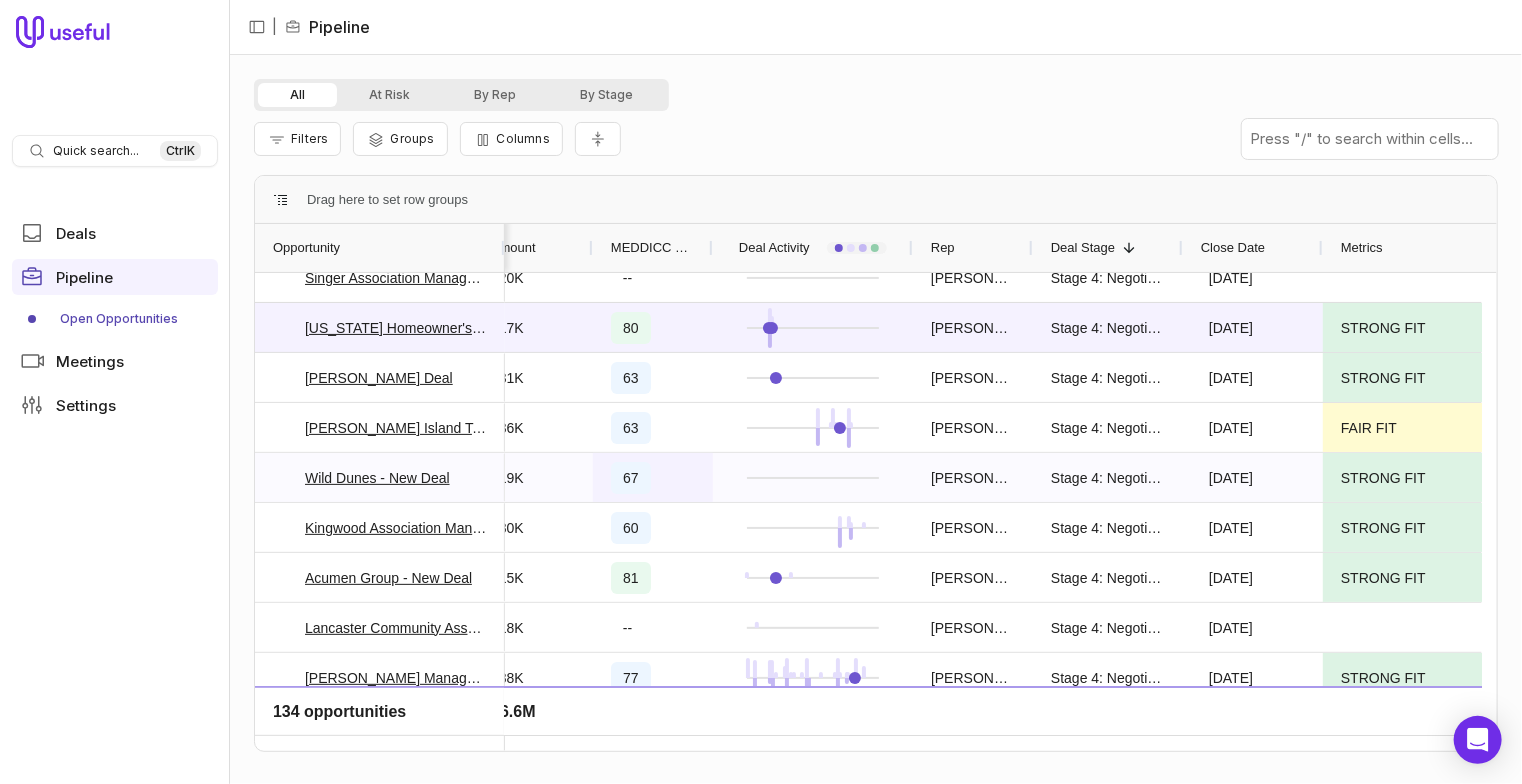 scroll, scrollTop: 0, scrollLeft: 0, axis: both 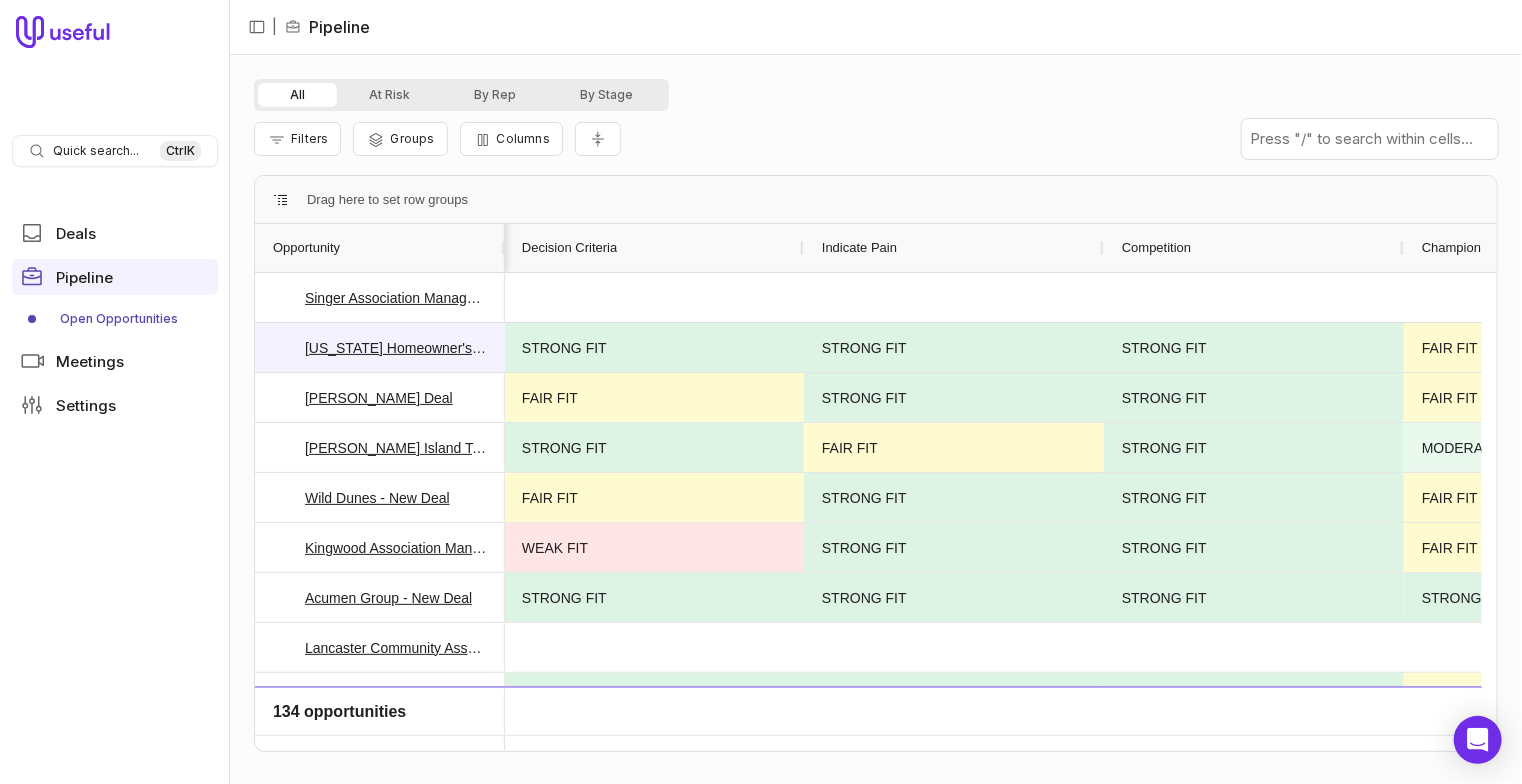 click on "Drag here to set row groups" at bounding box center [387, 200] 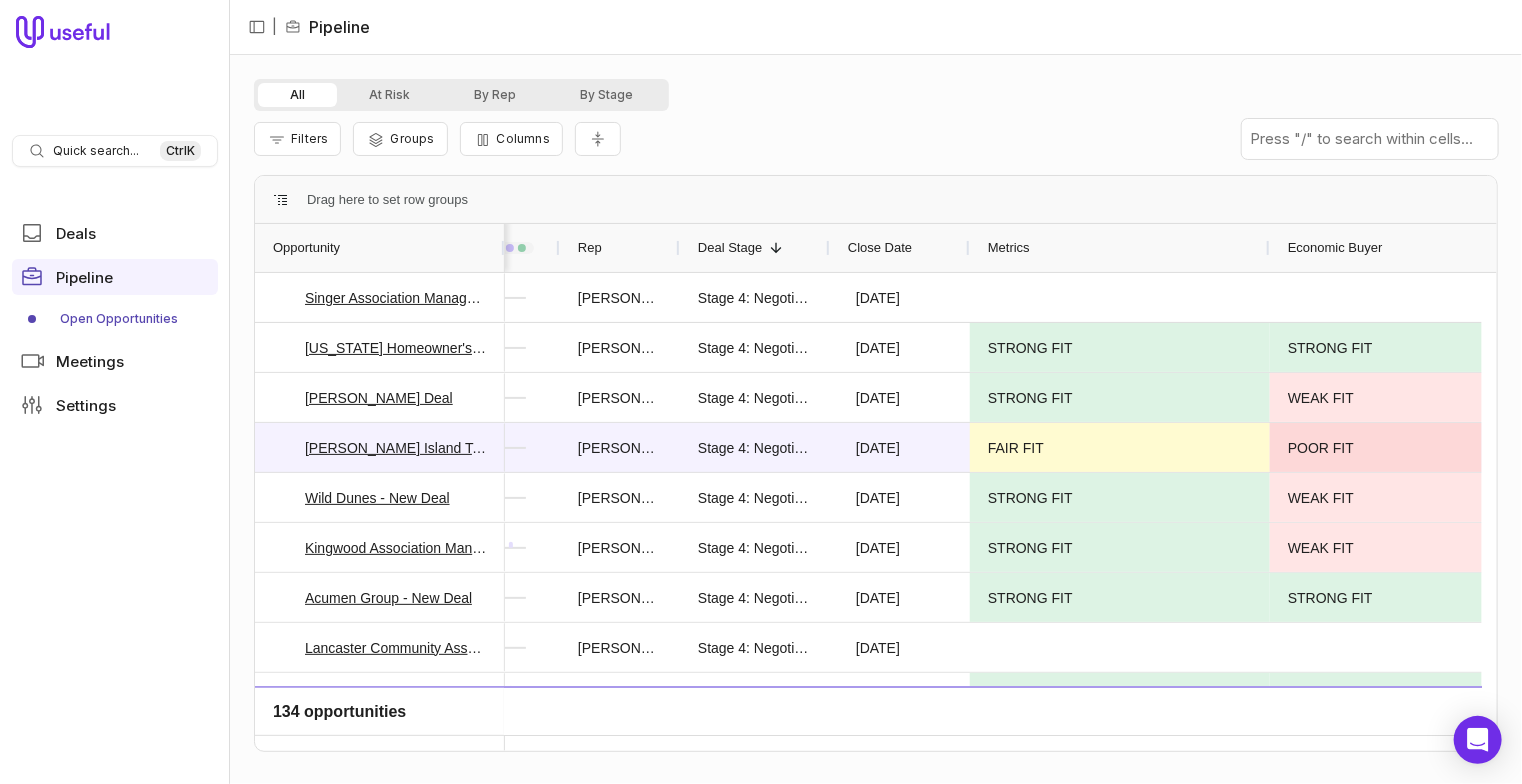 drag, startPoint x: 1341, startPoint y: 450, endPoint x: 292, endPoint y: 198, distance: 1078.8442 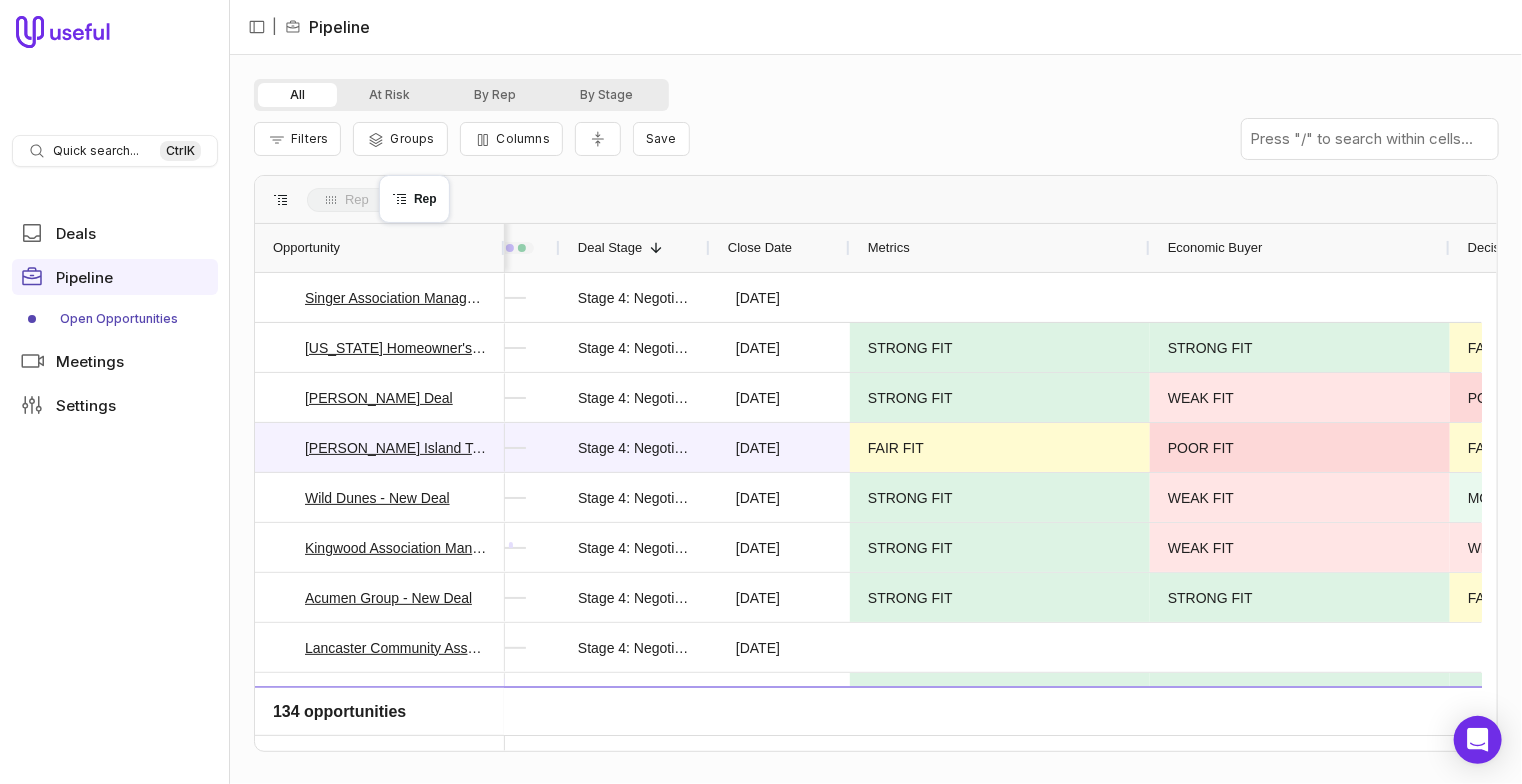 drag, startPoint x: 591, startPoint y: 243, endPoint x: 389, endPoint y: 187, distance: 209.6187 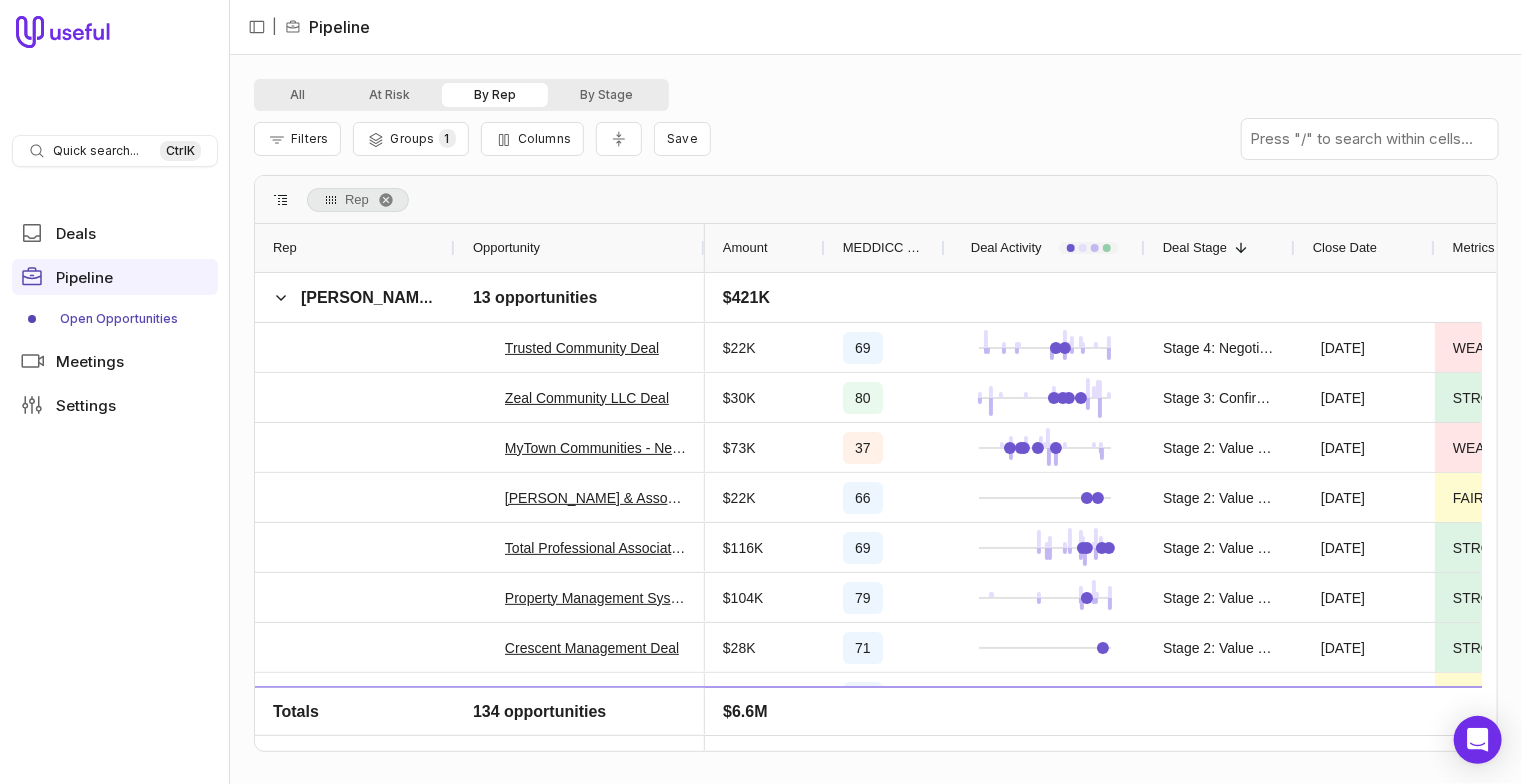 click on "Filters Groups 1 Columns Save" at bounding box center (876, 139) 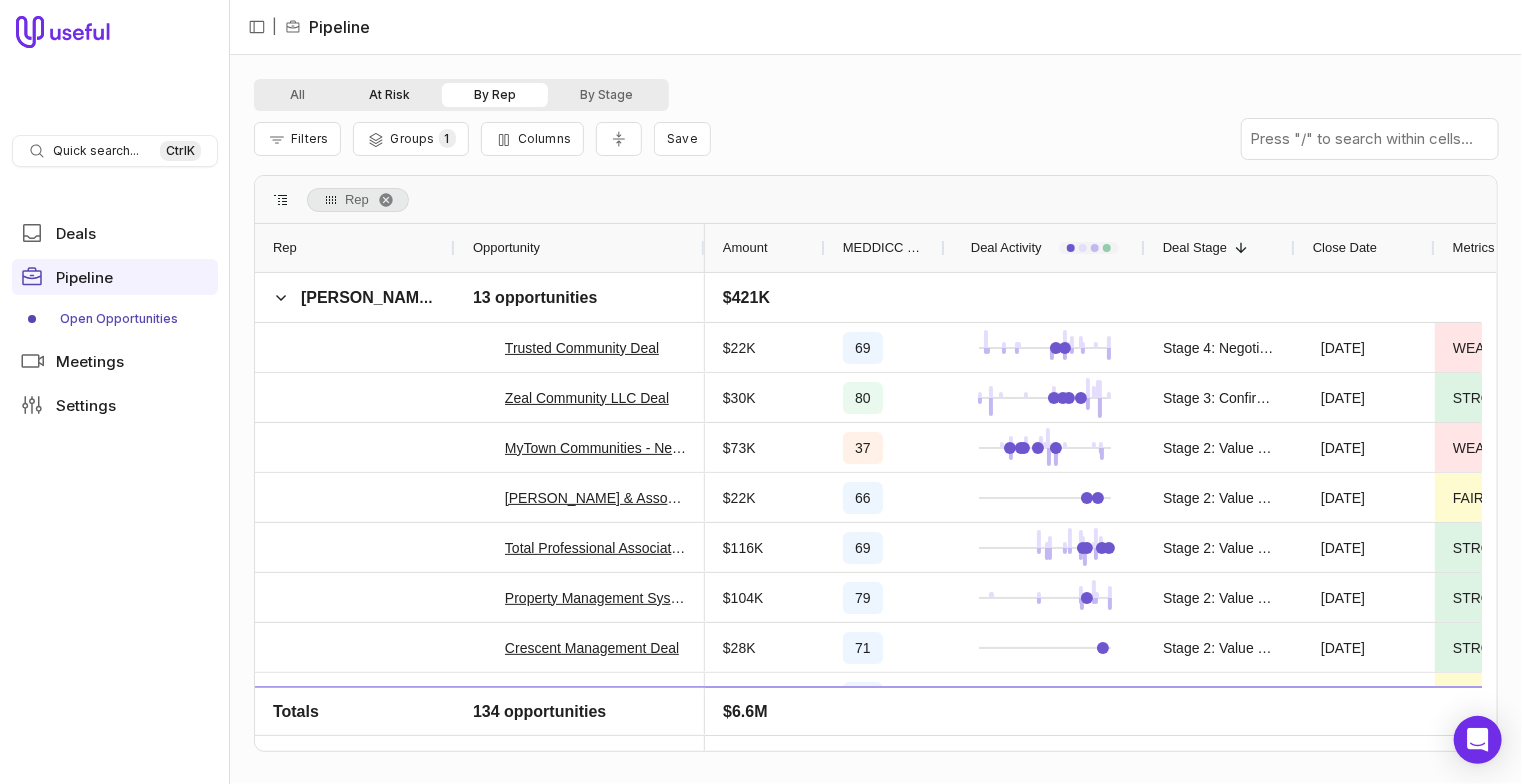 click on "At Risk" at bounding box center (389, 95) 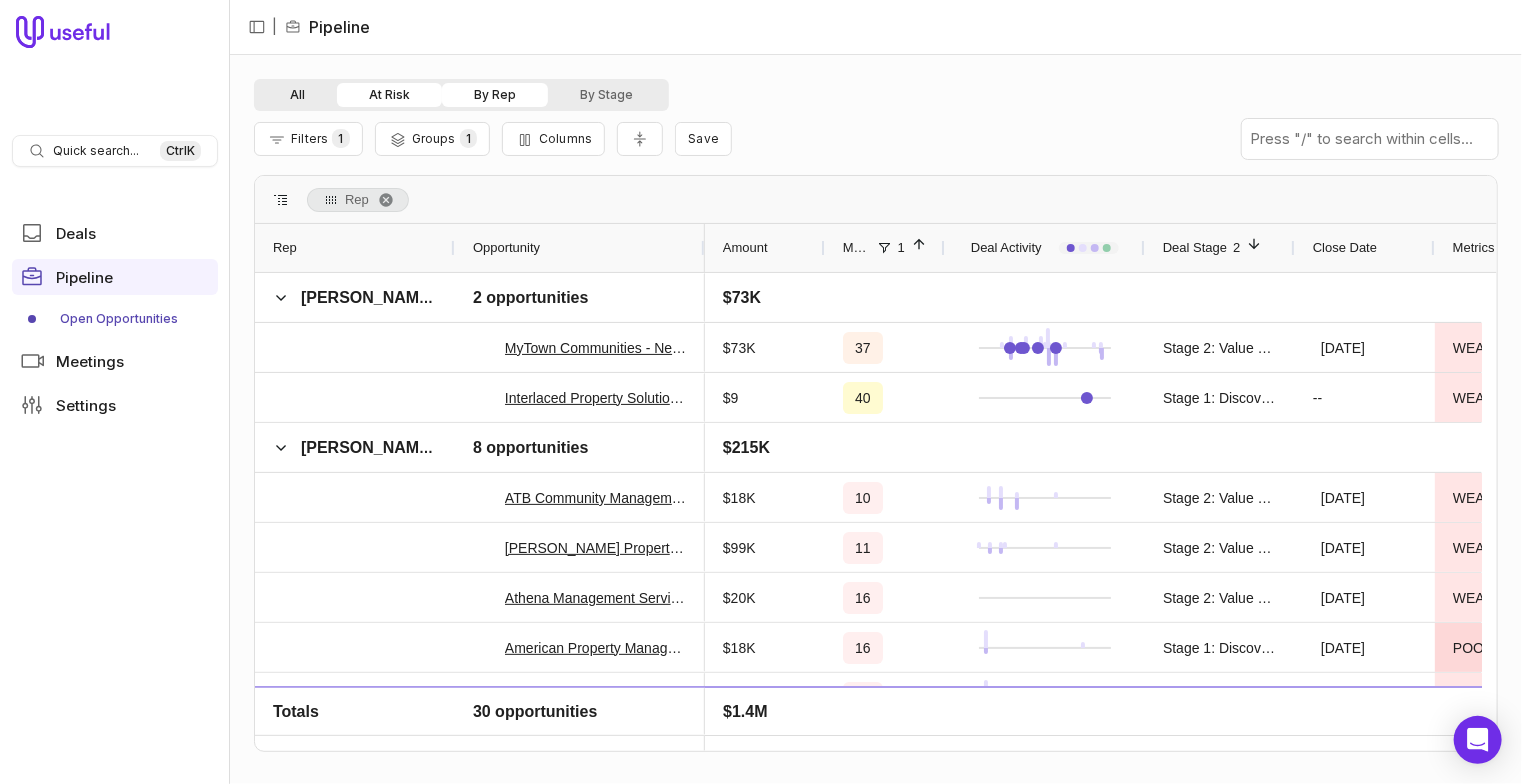 click on "All" at bounding box center [297, 95] 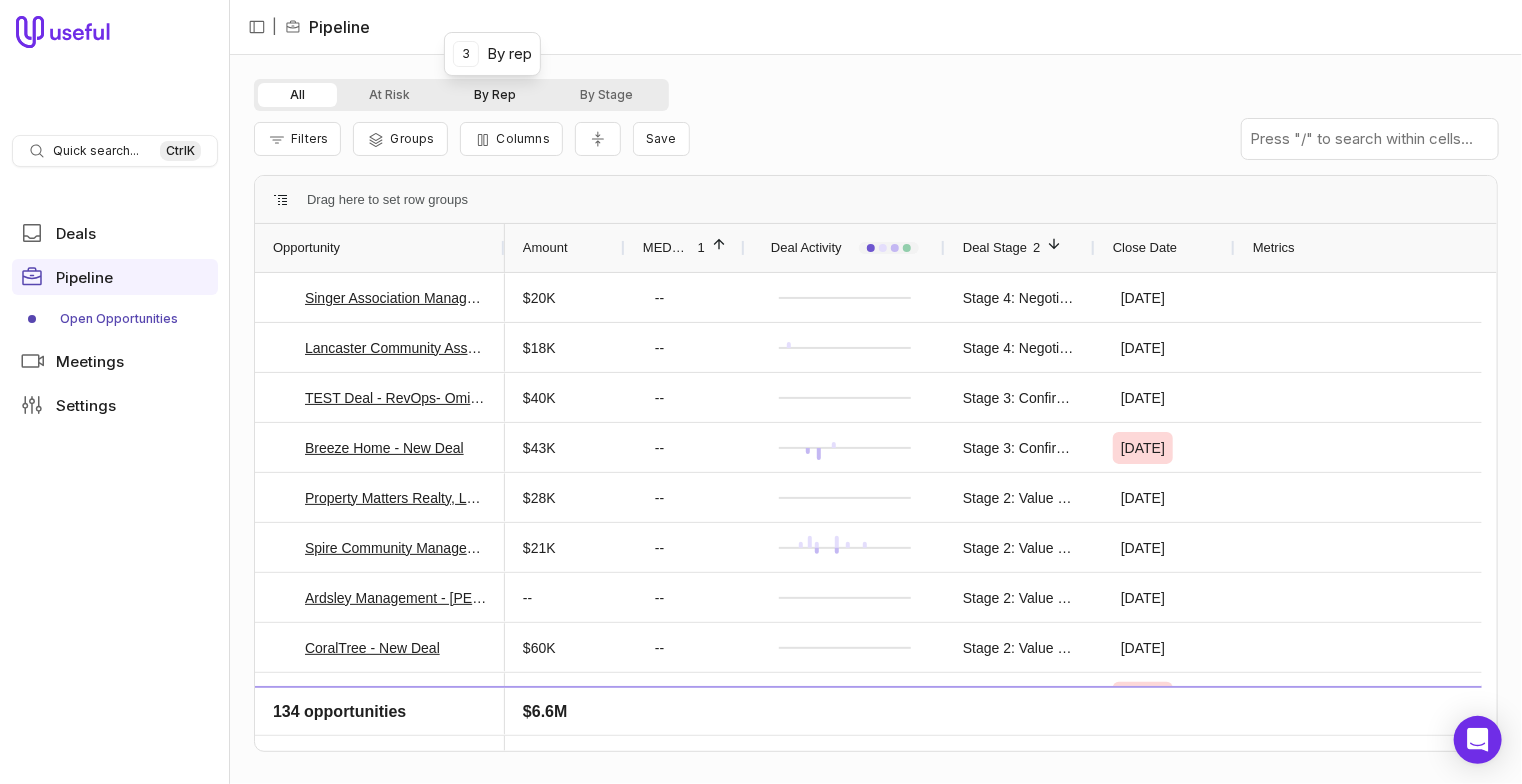 click on "By Rep" at bounding box center [495, 95] 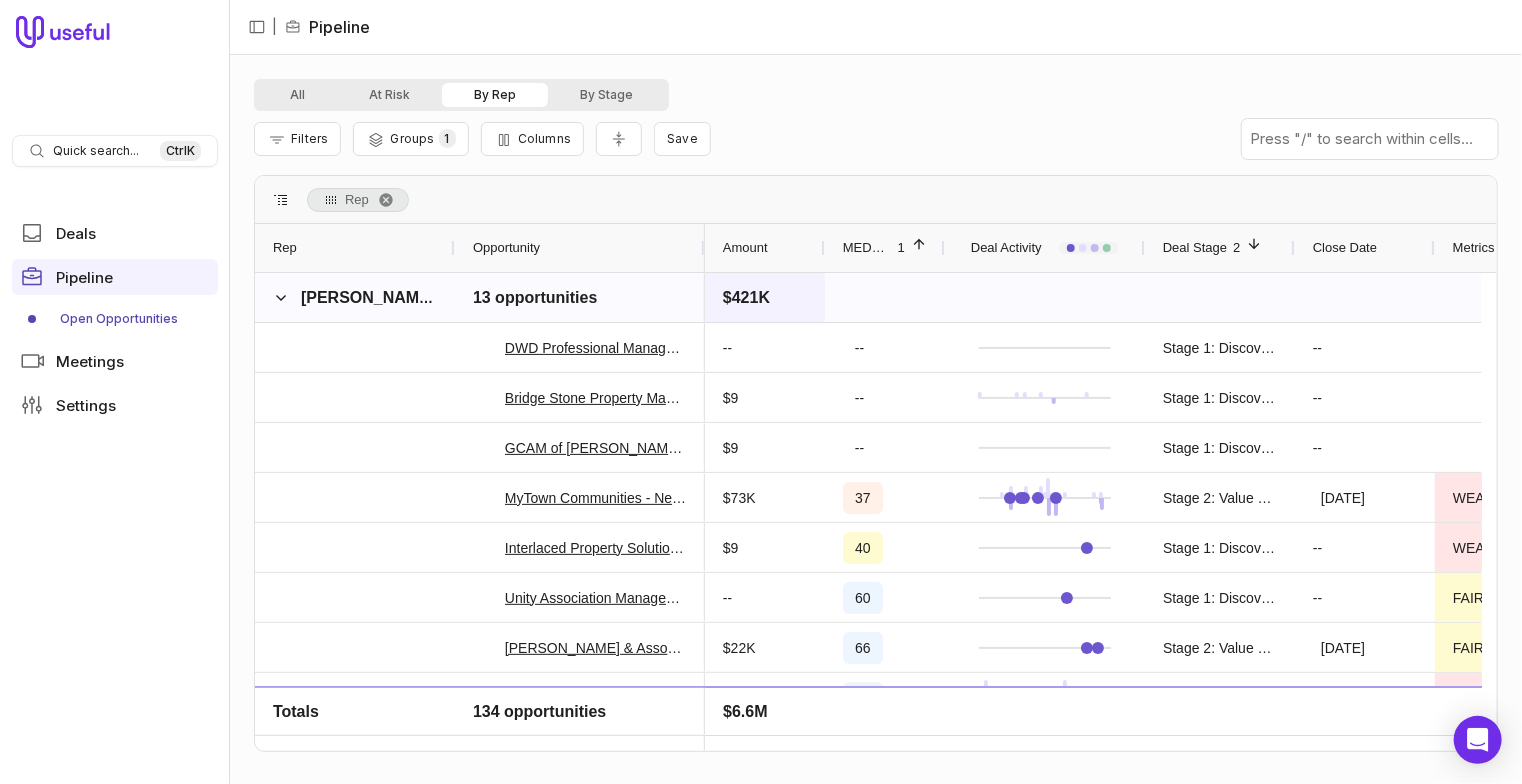 scroll, scrollTop: 684, scrollLeft: 0, axis: vertical 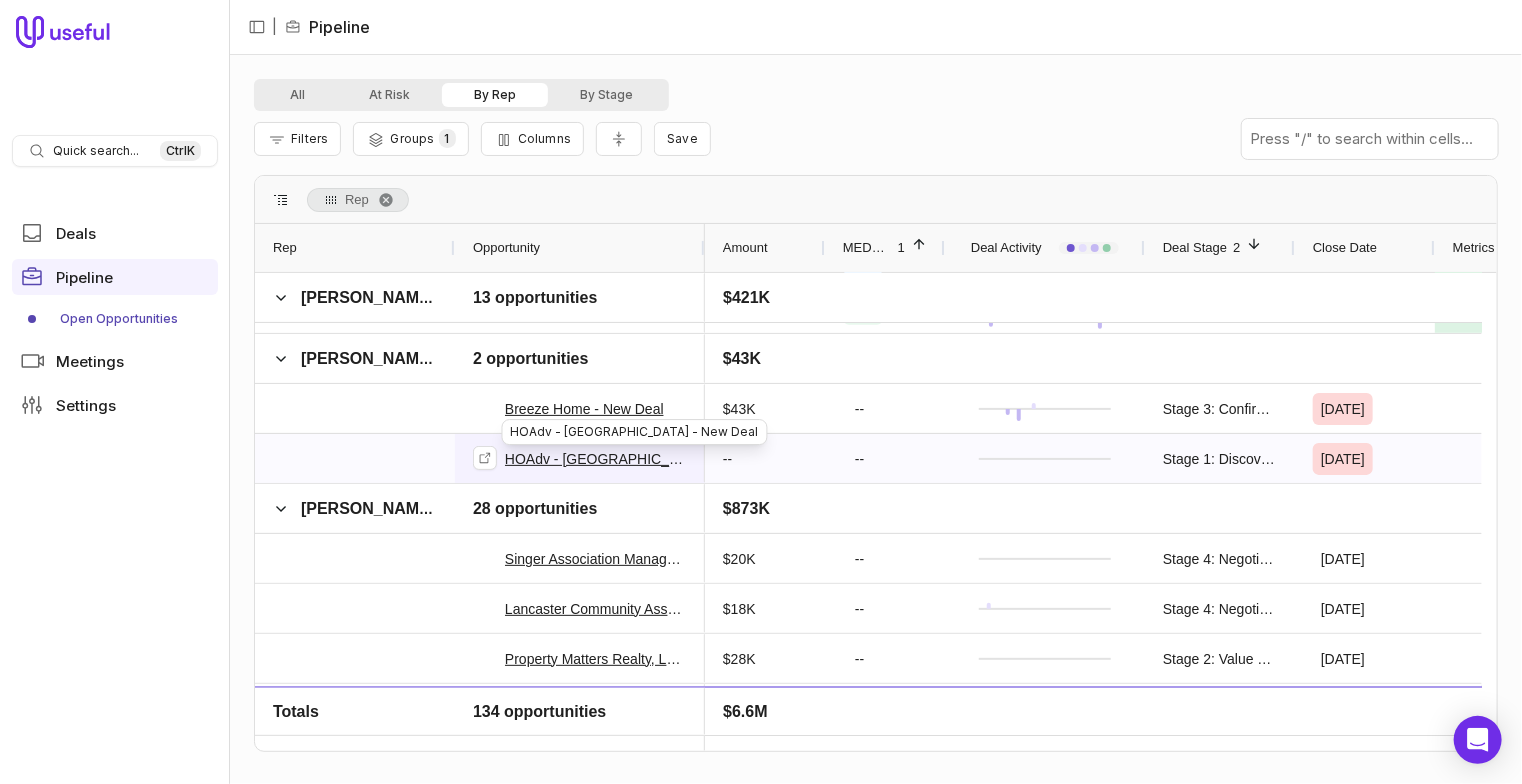 click on "HOAdv - [GEOGRAPHIC_DATA] - New Deal" at bounding box center [596, 459] 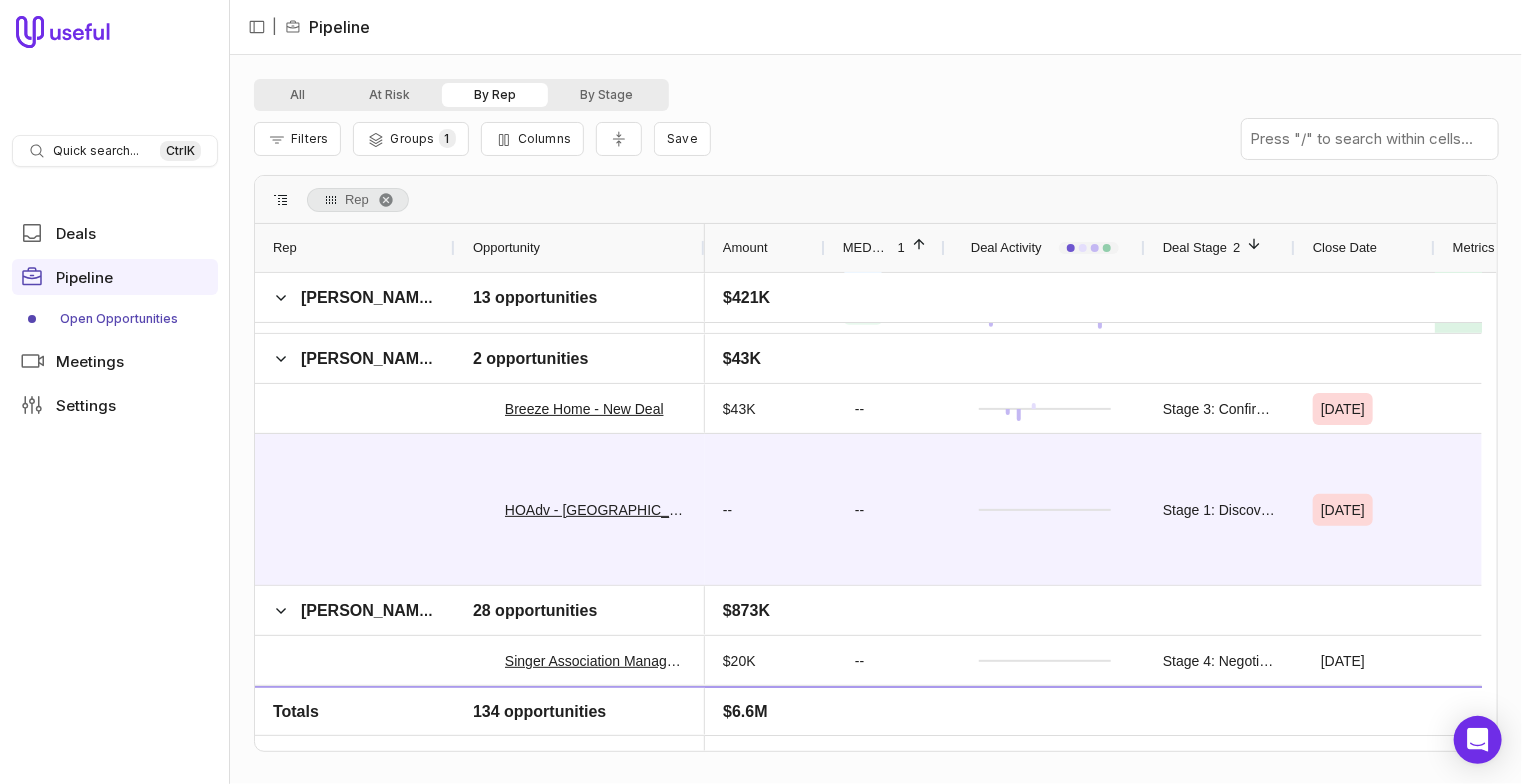 click on "All At Risk By Rep By Stage" at bounding box center (876, 95) 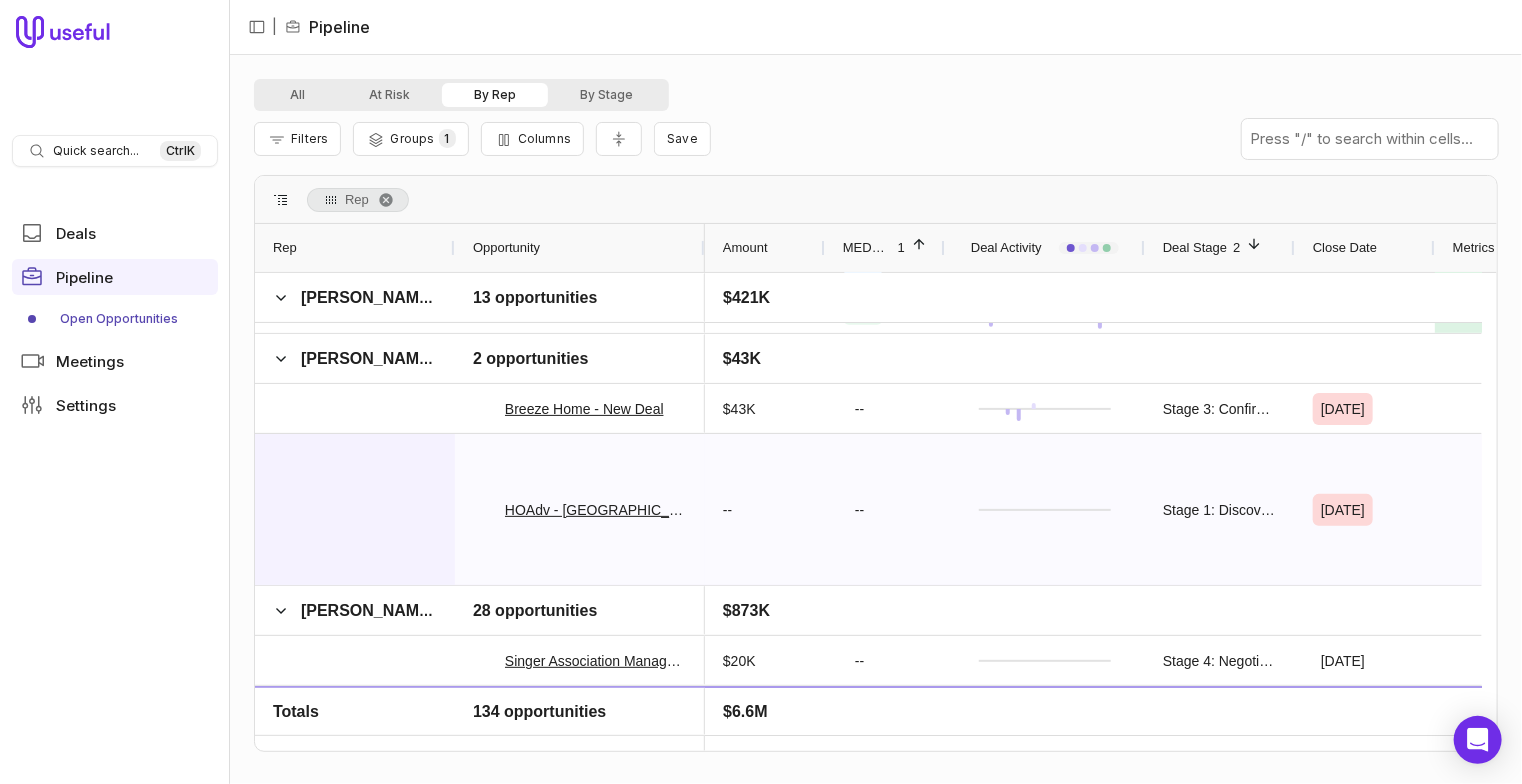 drag, startPoint x: 491, startPoint y: 454, endPoint x: 400, endPoint y: 466, distance: 91.787796 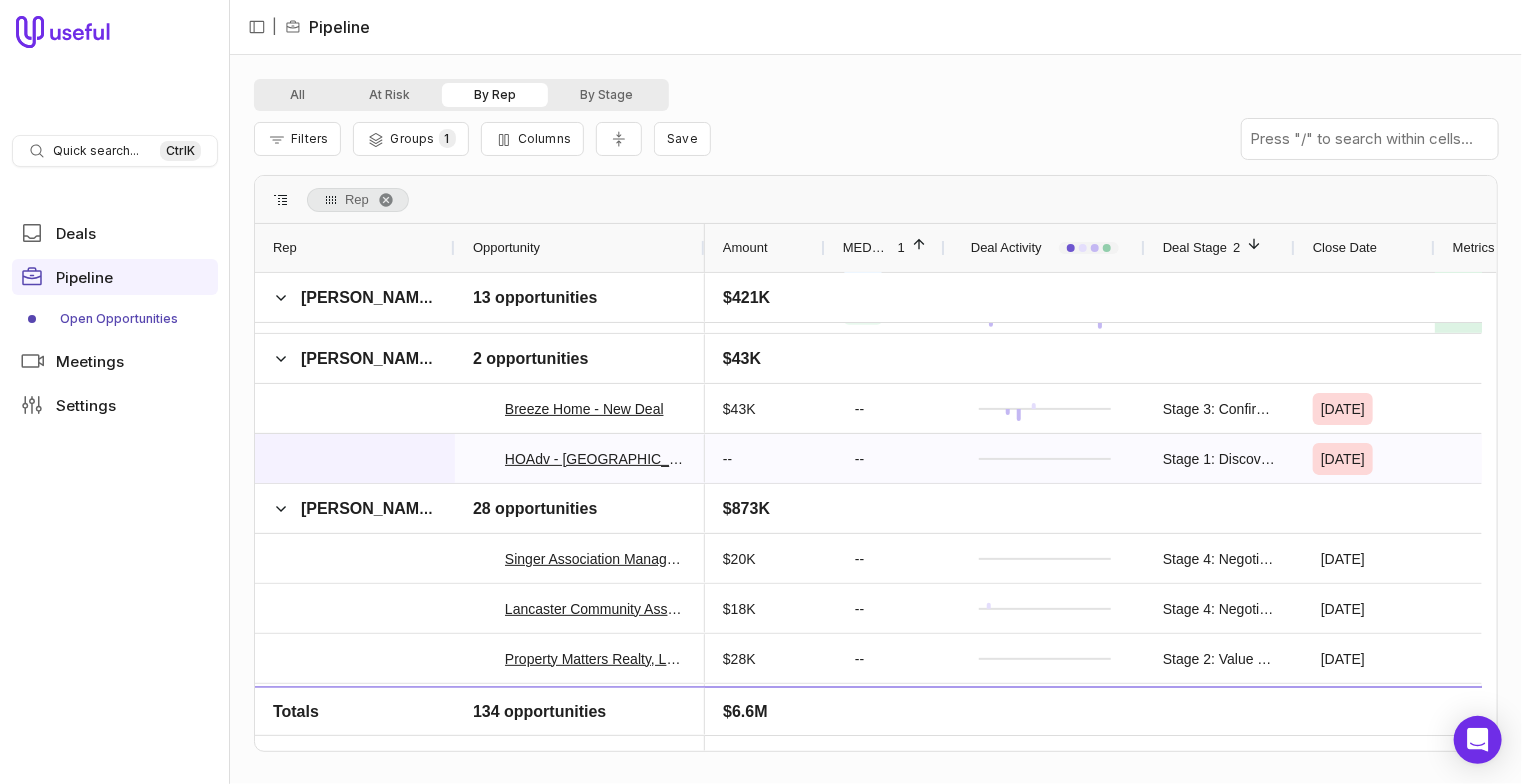 click at bounding box center [355, 458] 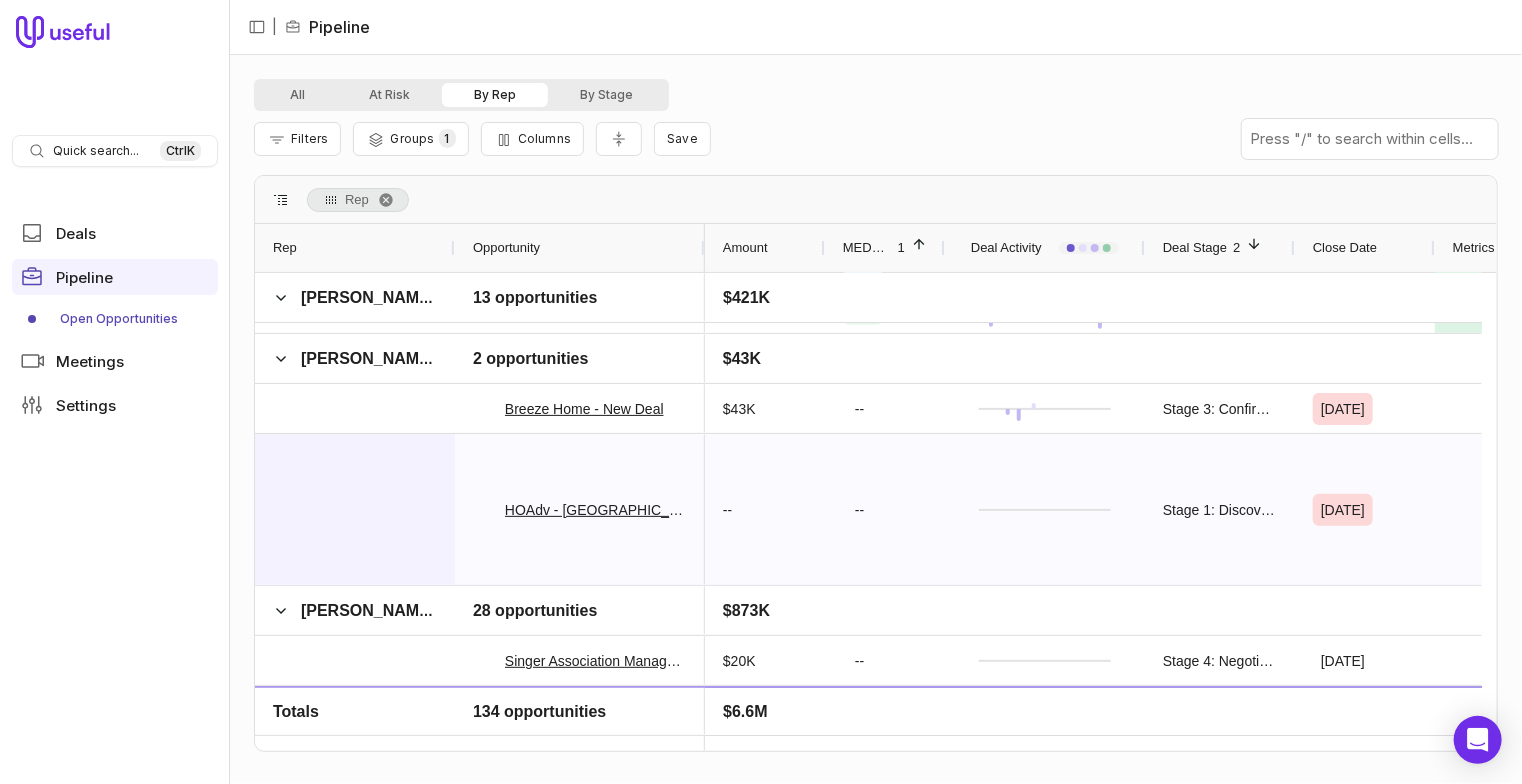 click at bounding box center (355, 509) 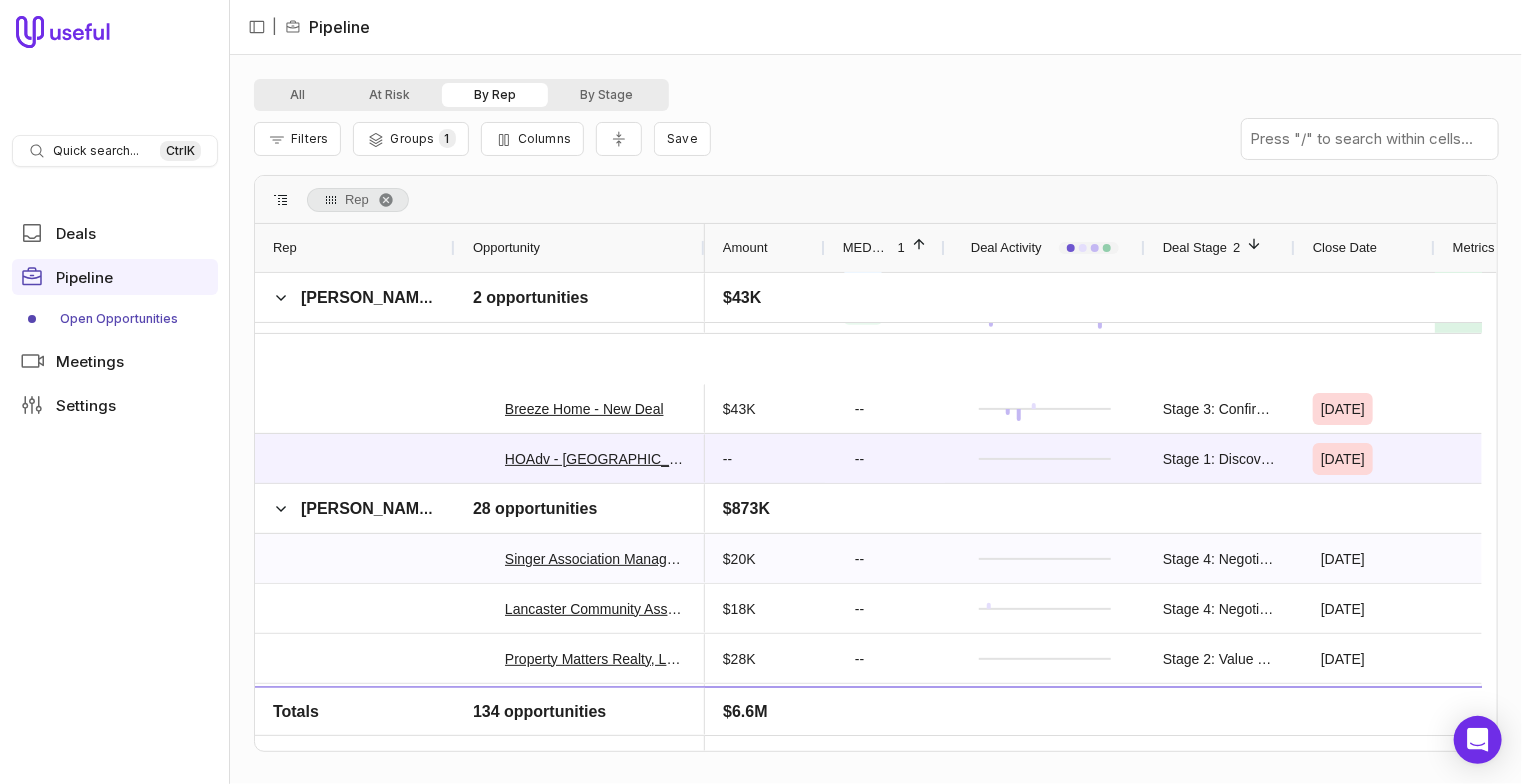 scroll, scrollTop: 787, scrollLeft: 0, axis: vertical 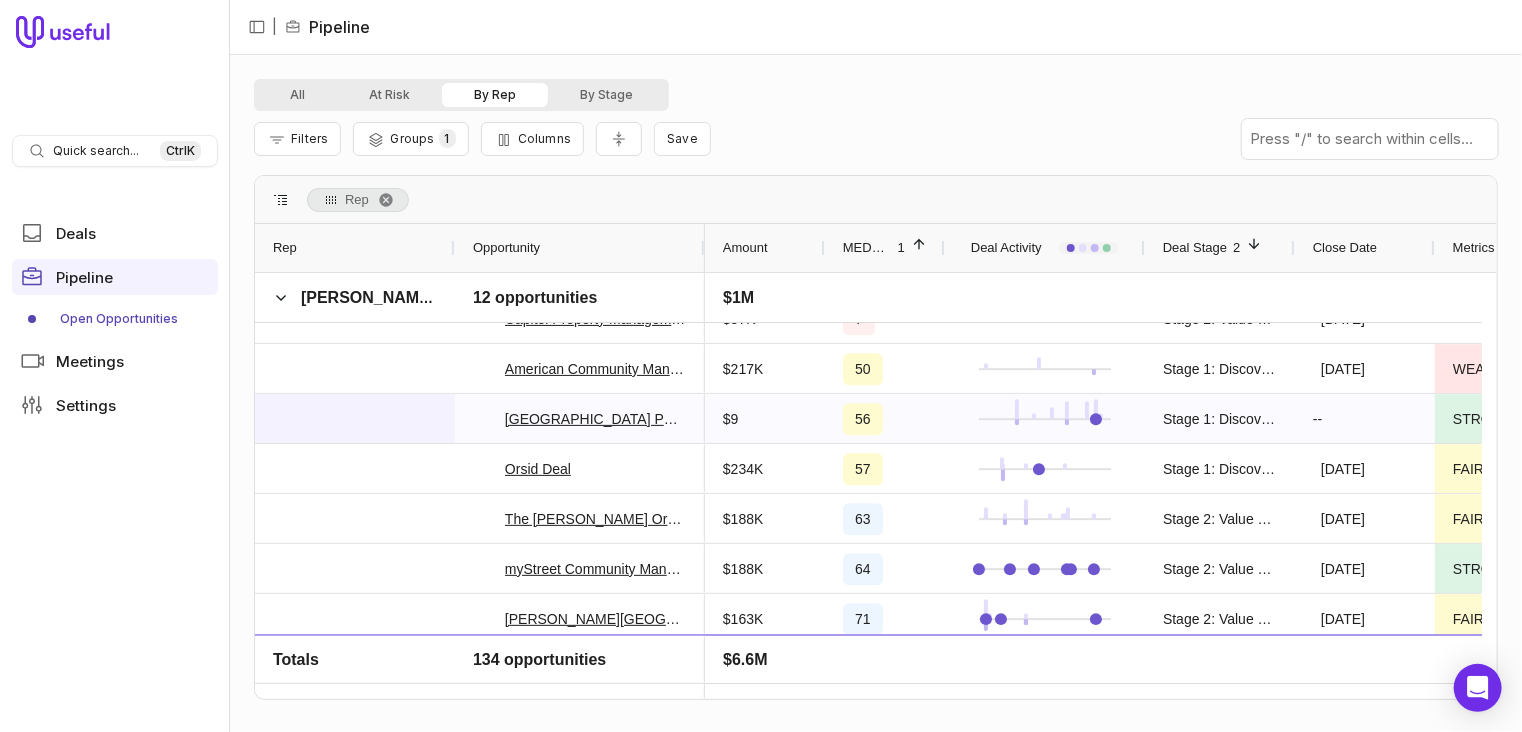 click at bounding box center (355, 418) 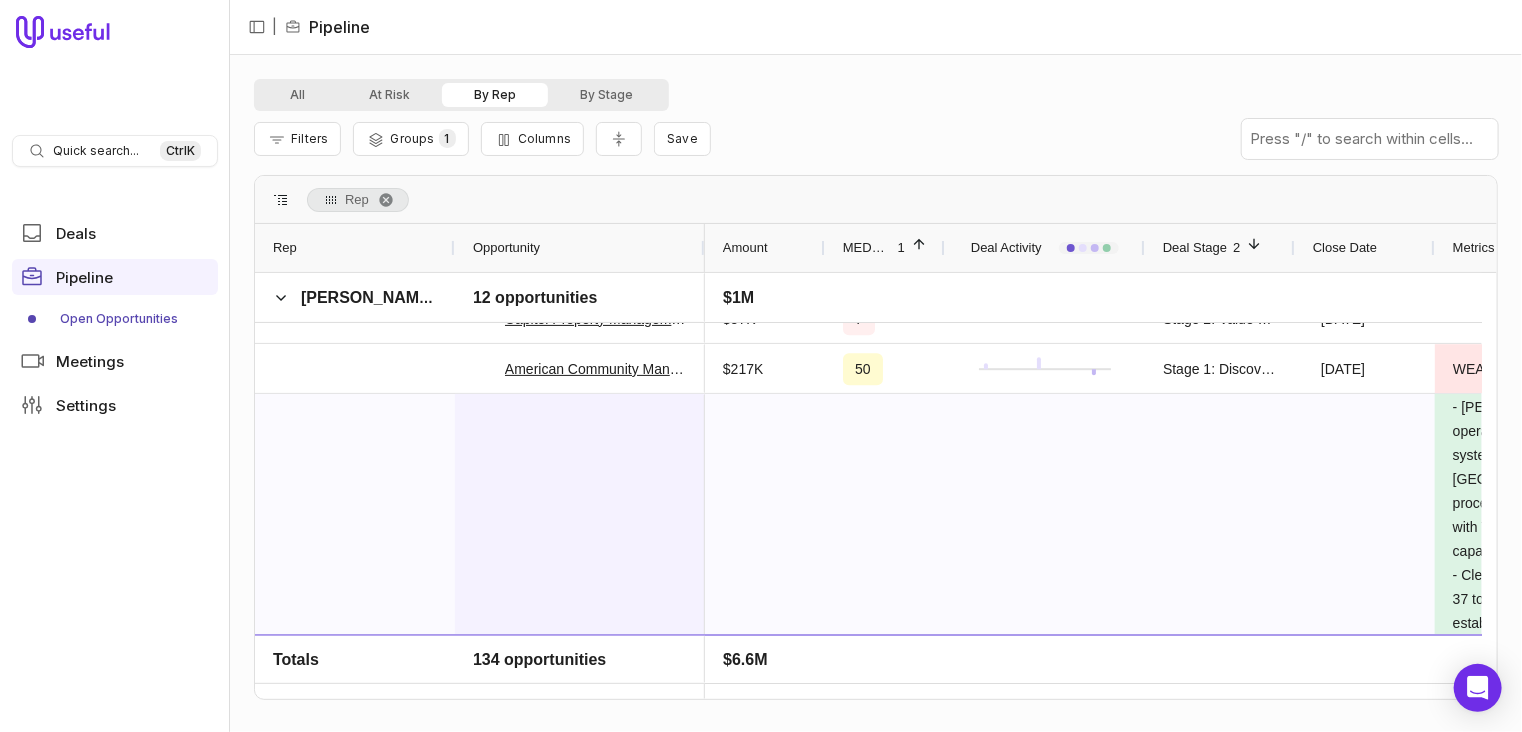 scroll, scrollTop: 3138, scrollLeft: 0, axis: vertical 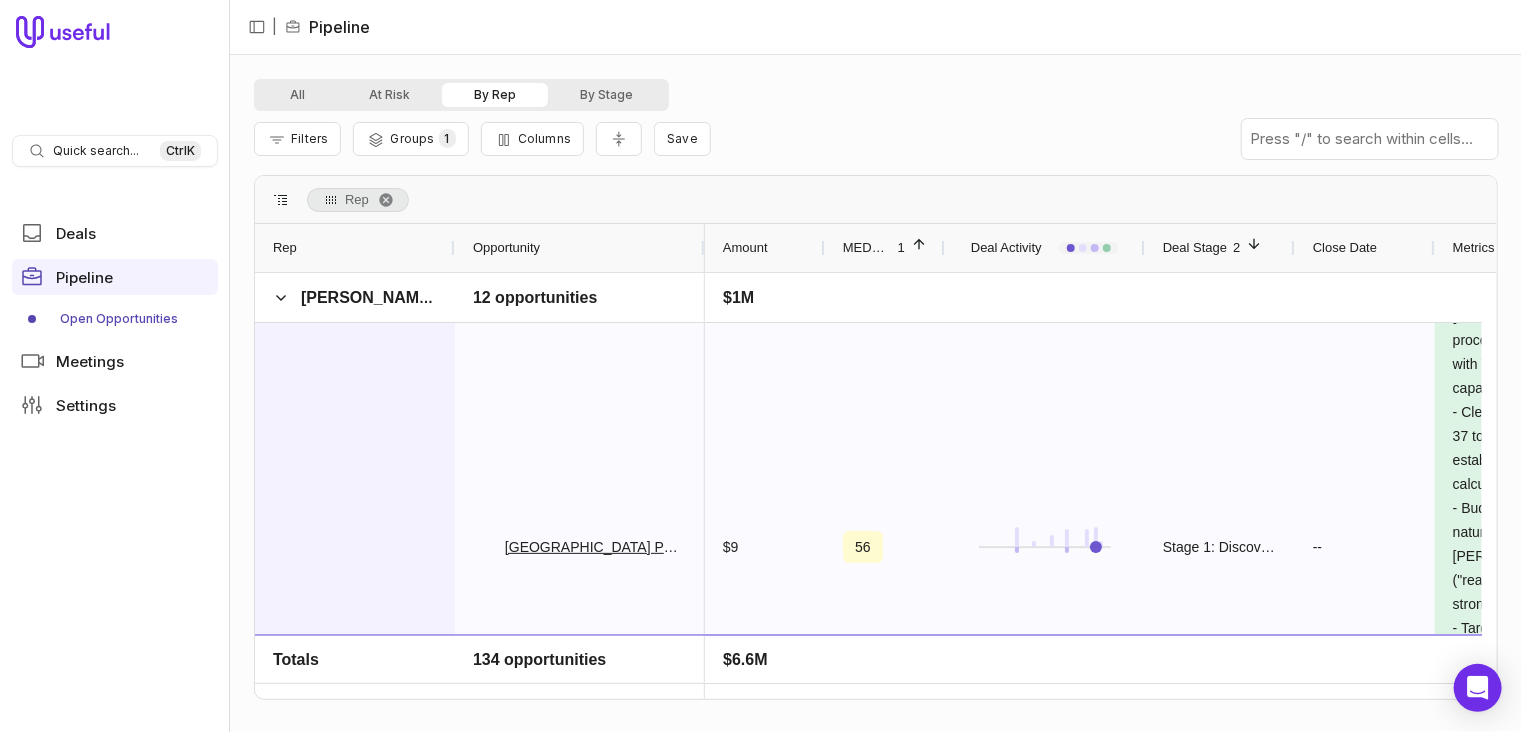 click at bounding box center [355, 546] 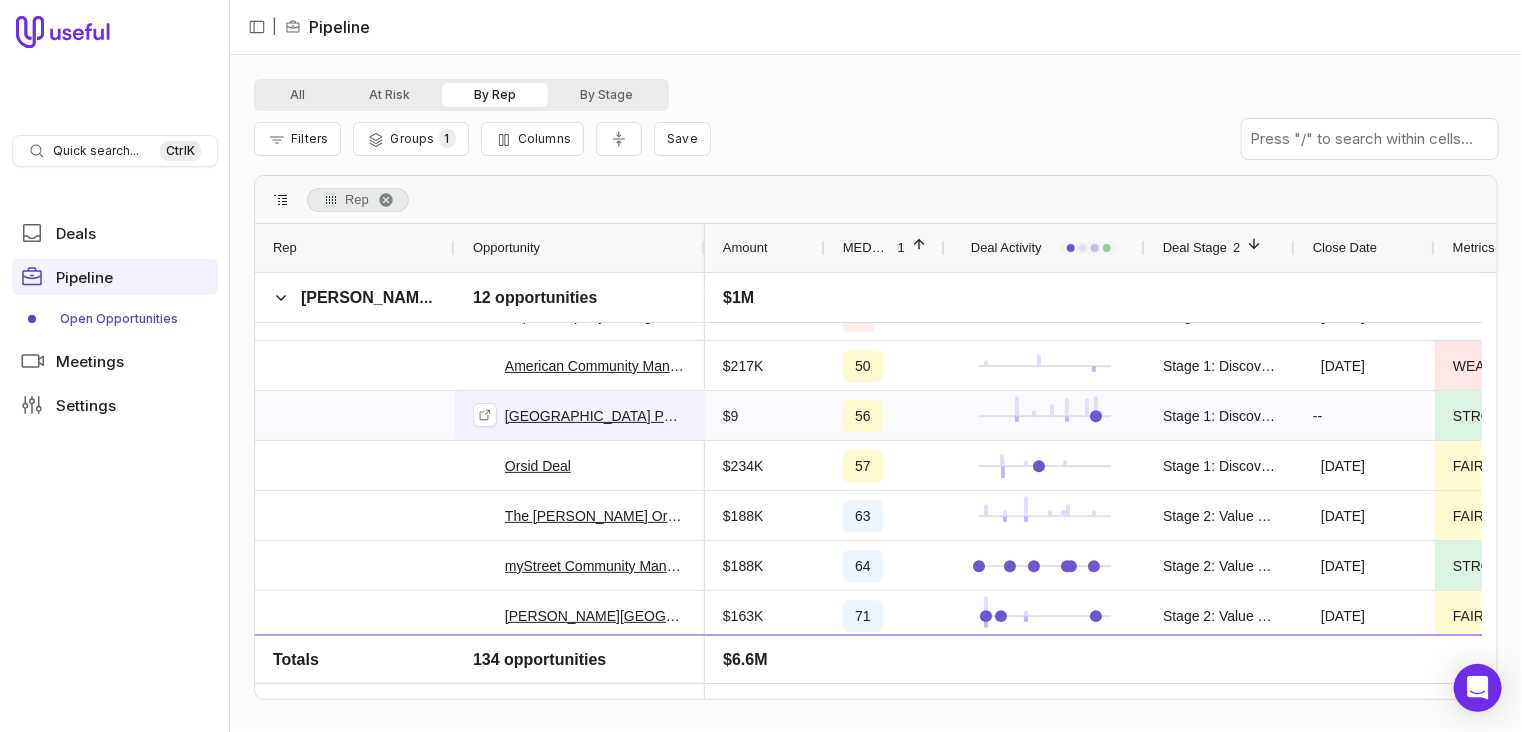 click on "[GEOGRAPHIC_DATA] POA Deal" at bounding box center (596, 416) 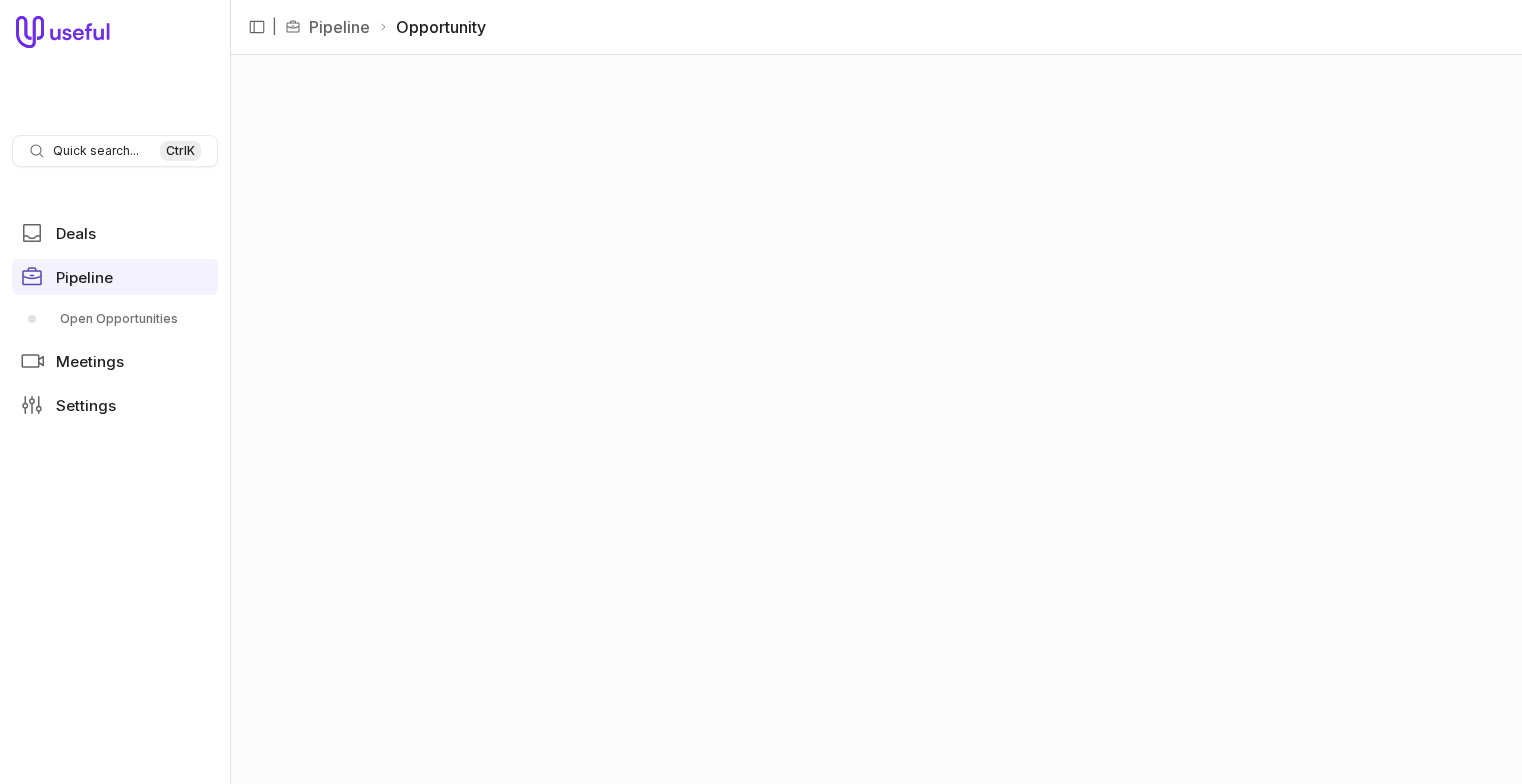 scroll, scrollTop: 0, scrollLeft: 0, axis: both 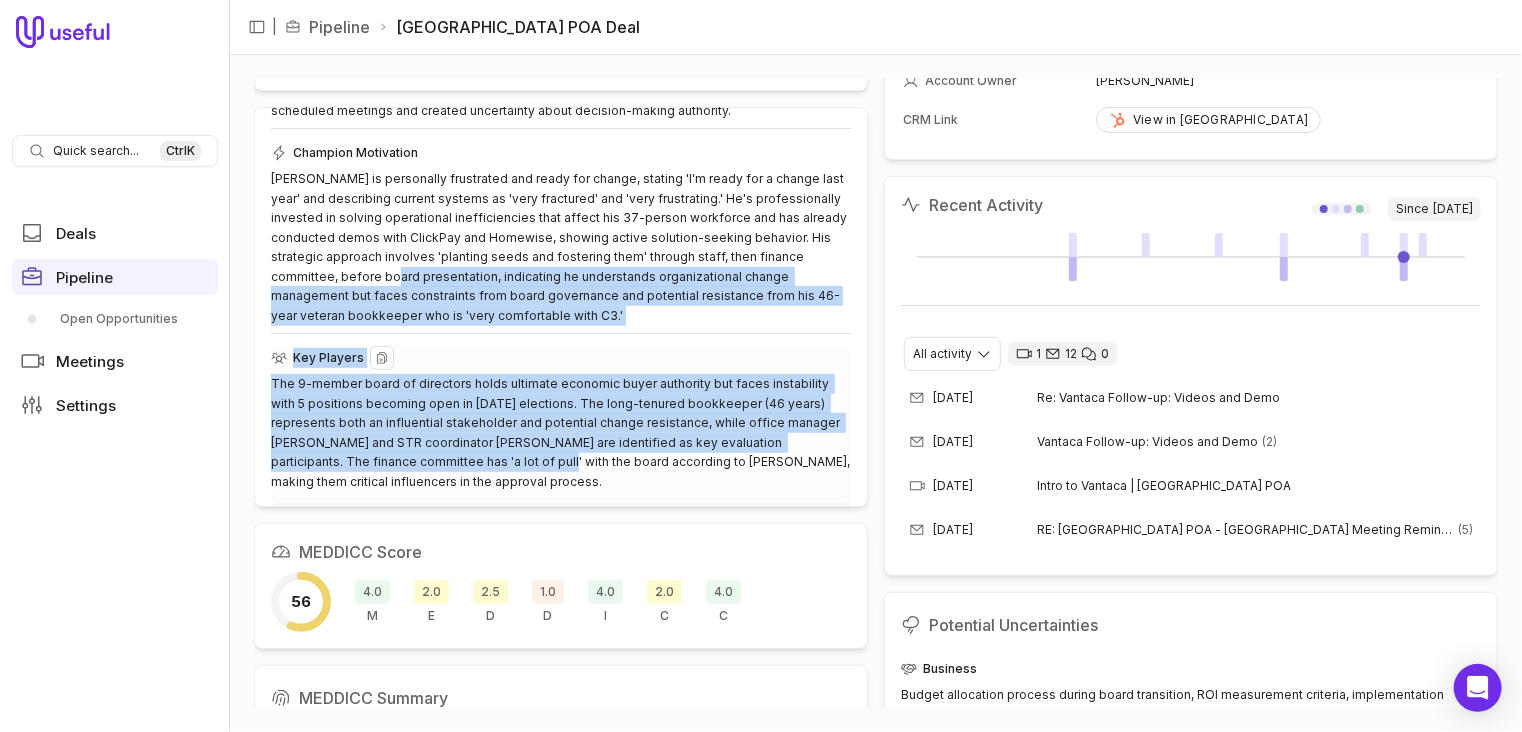 drag, startPoint x: 454, startPoint y: 247, endPoint x: 472, endPoint y: 434, distance: 187.86432 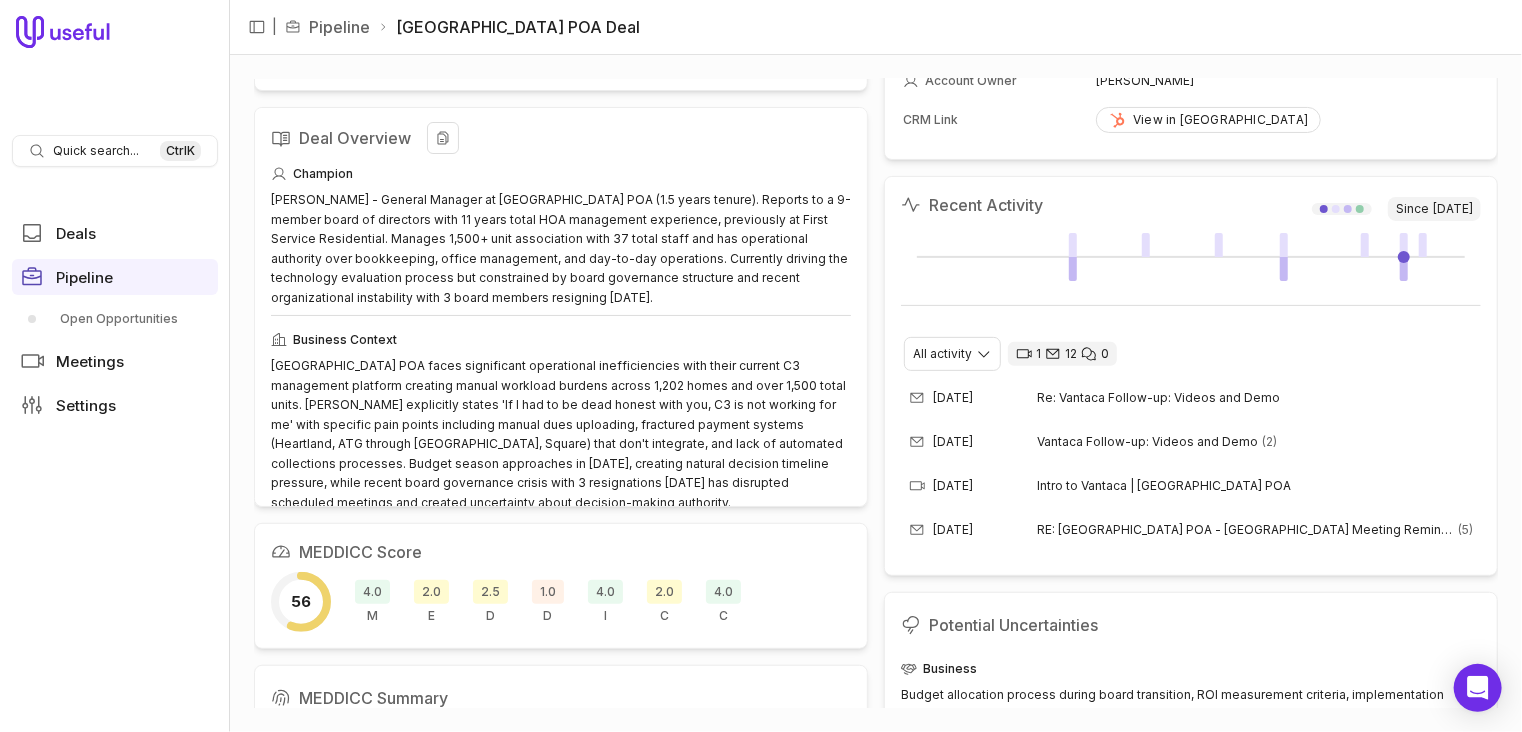 scroll, scrollTop: 0, scrollLeft: 0, axis: both 